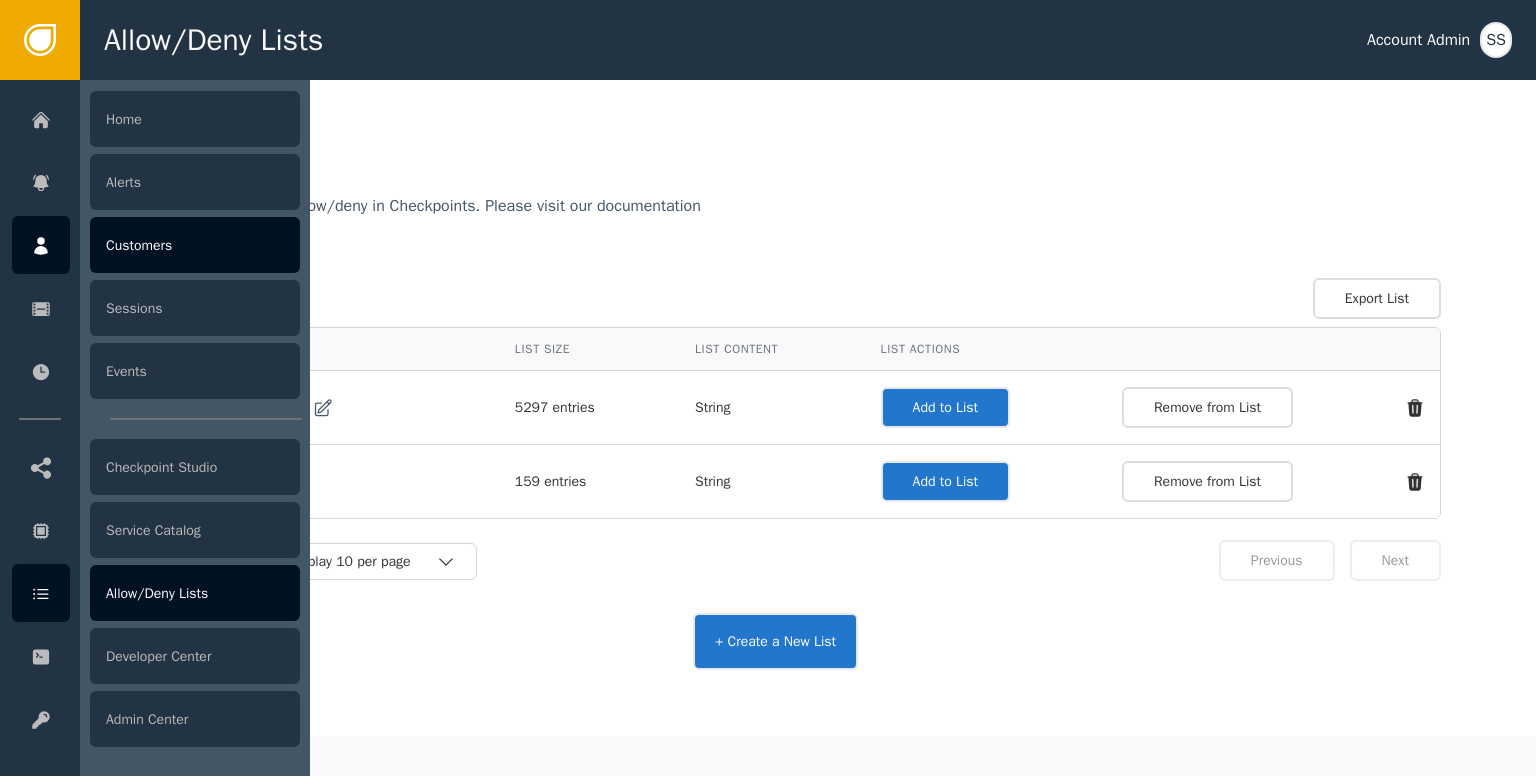 scroll, scrollTop: 0, scrollLeft: 0, axis: both 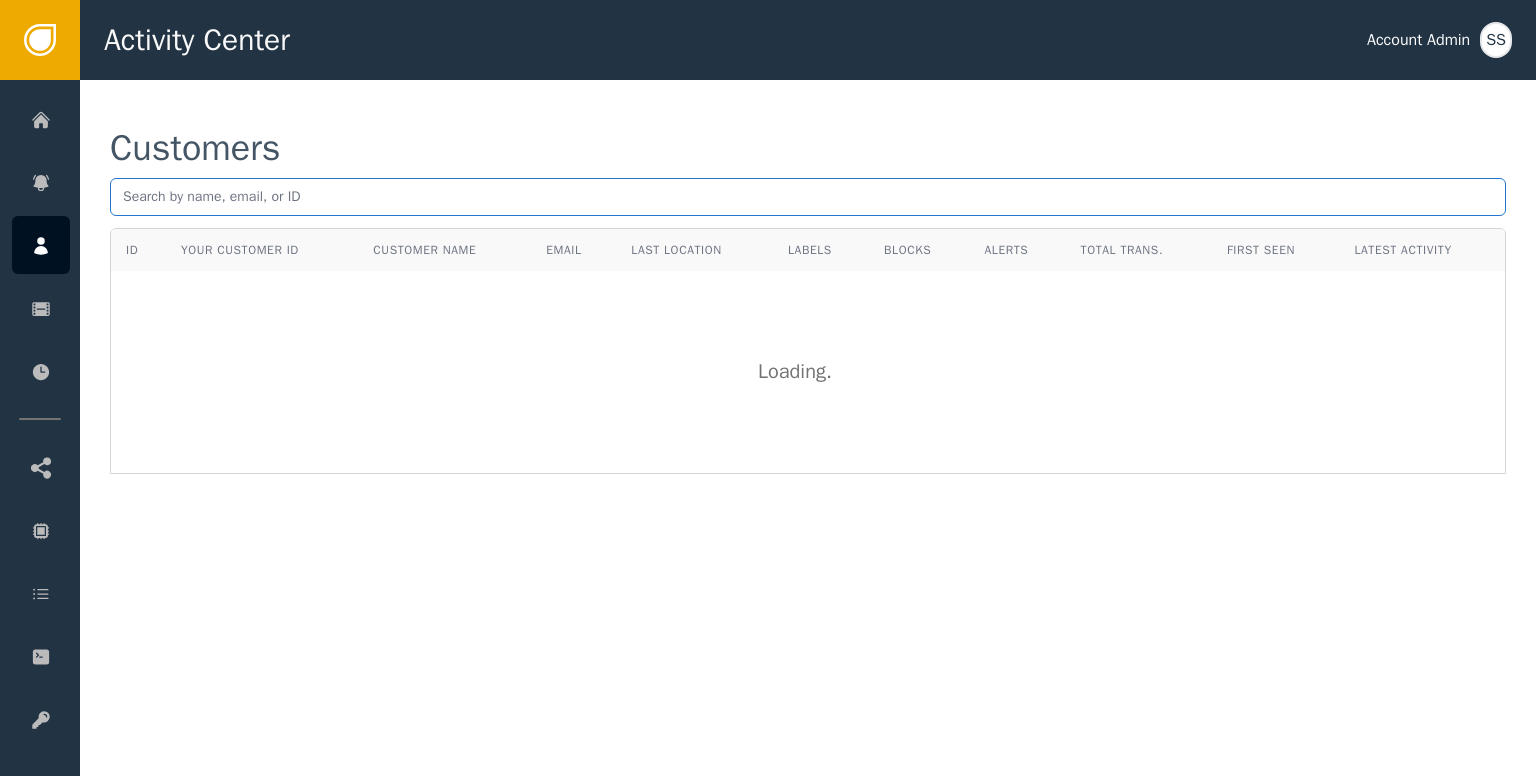 click at bounding box center (808, 197) 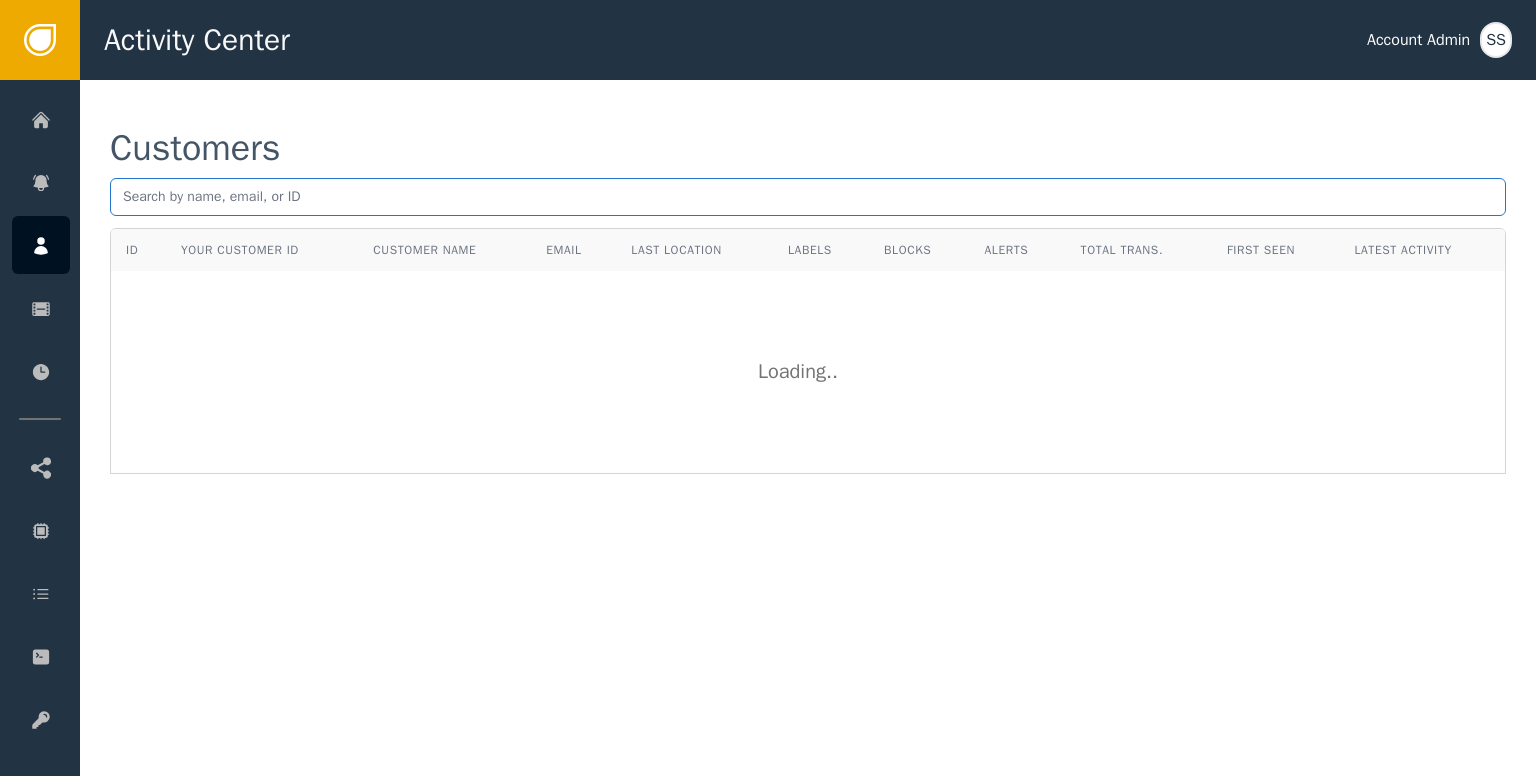 paste on "[EMAIL]" 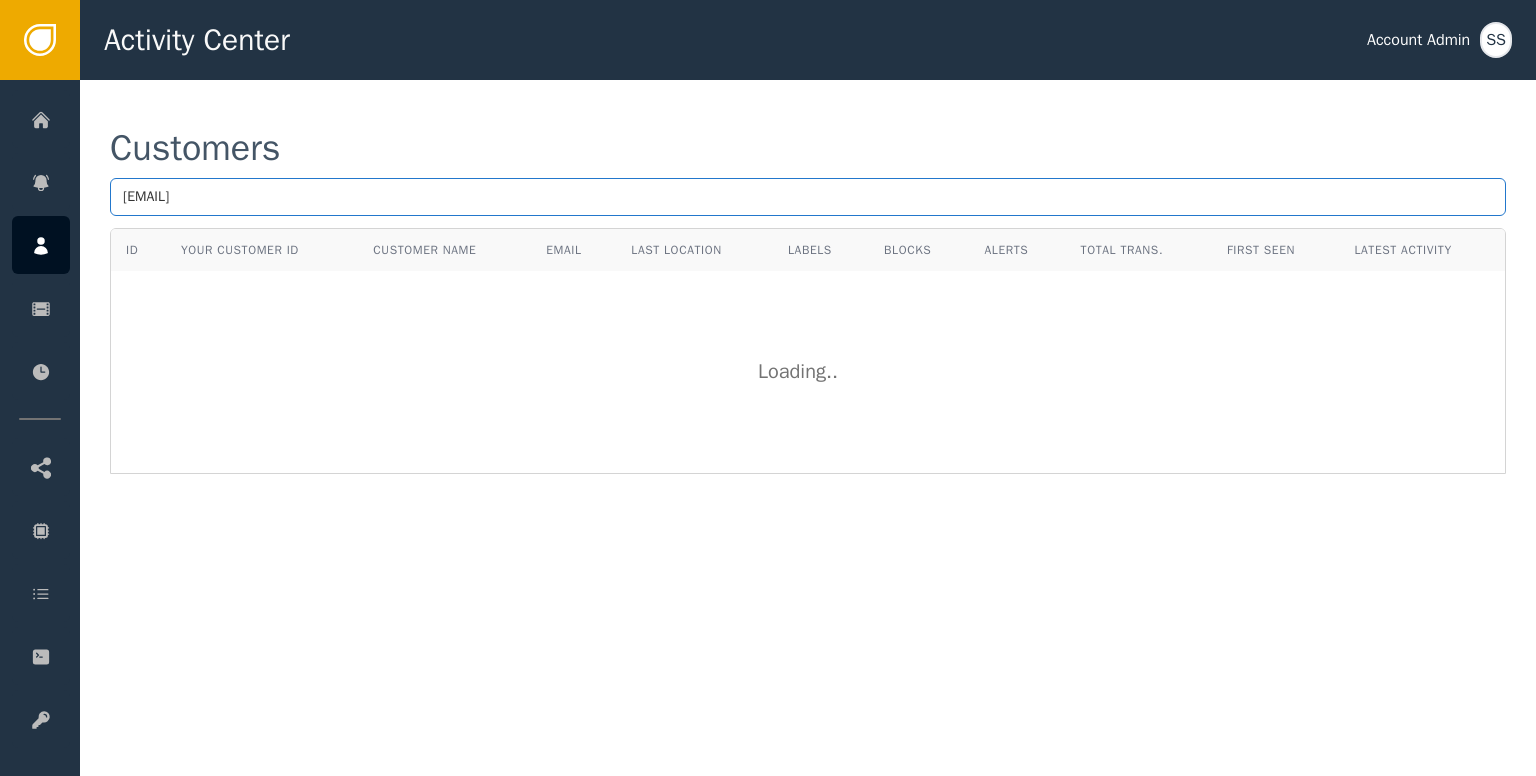 type on "[EMAIL]" 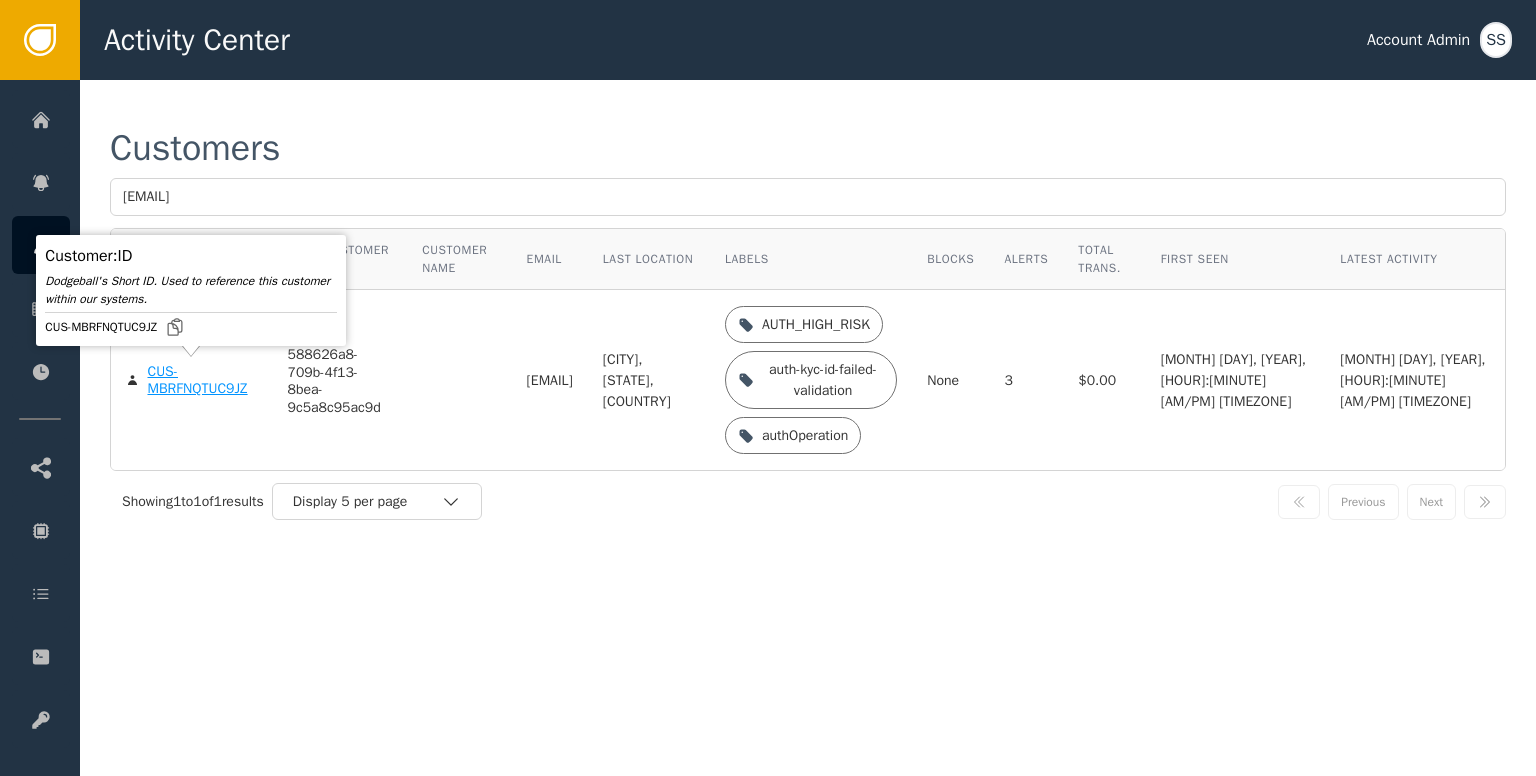 click on "CUS-MBRFNQTUC9JZ" at bounding box center [202, 380] 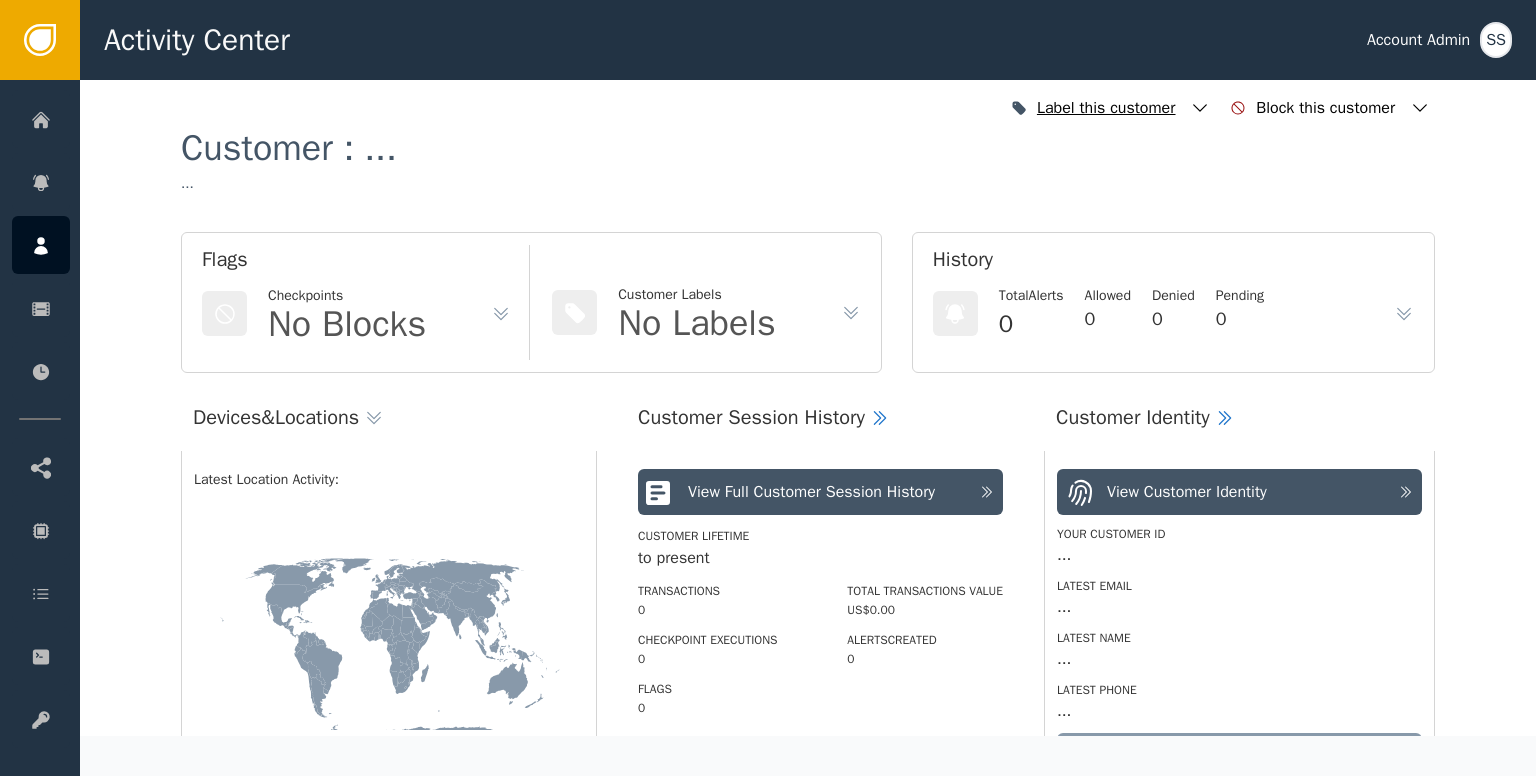 click at bounding box center [1200, 108] 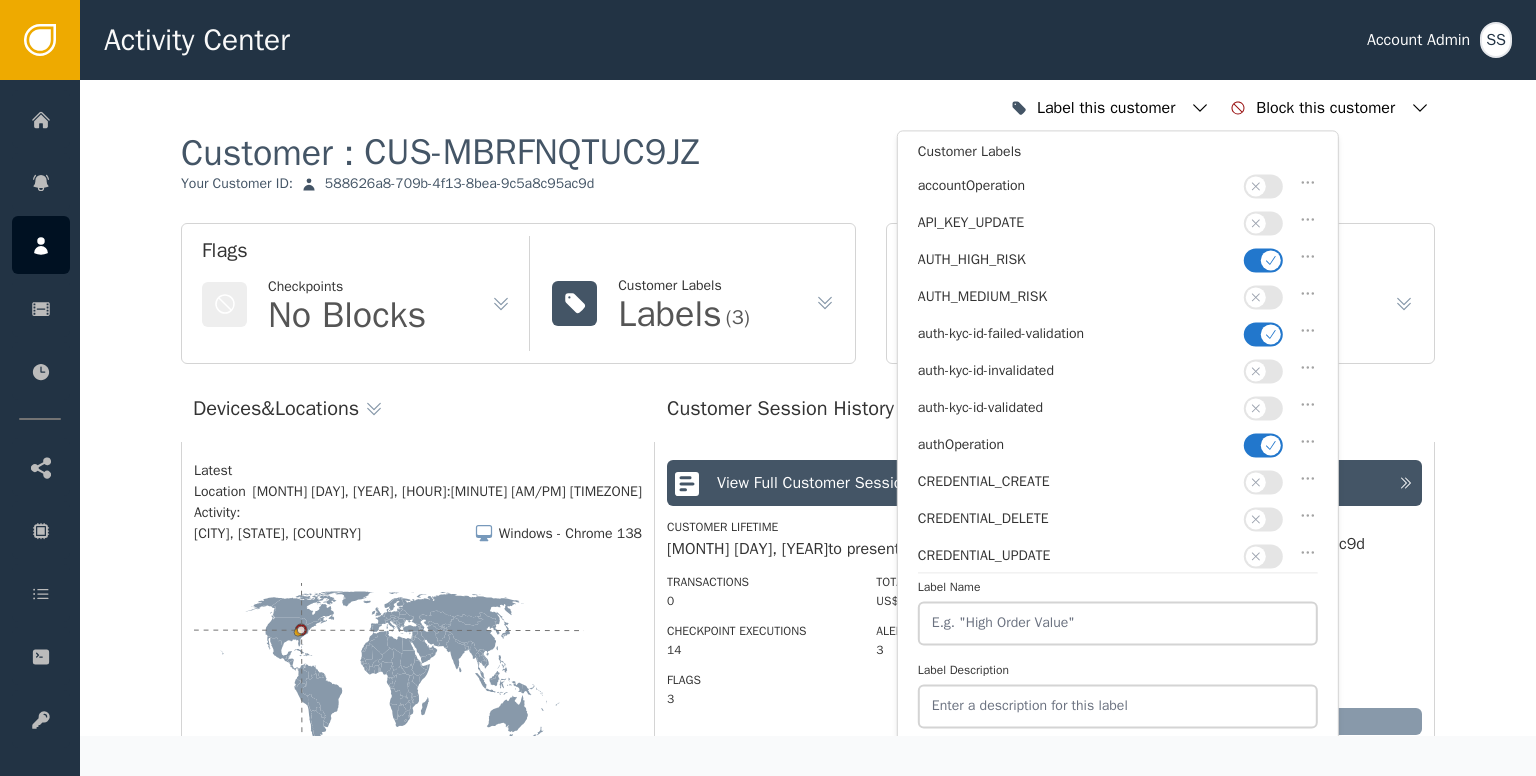 click at bounding box center [1271, 260] 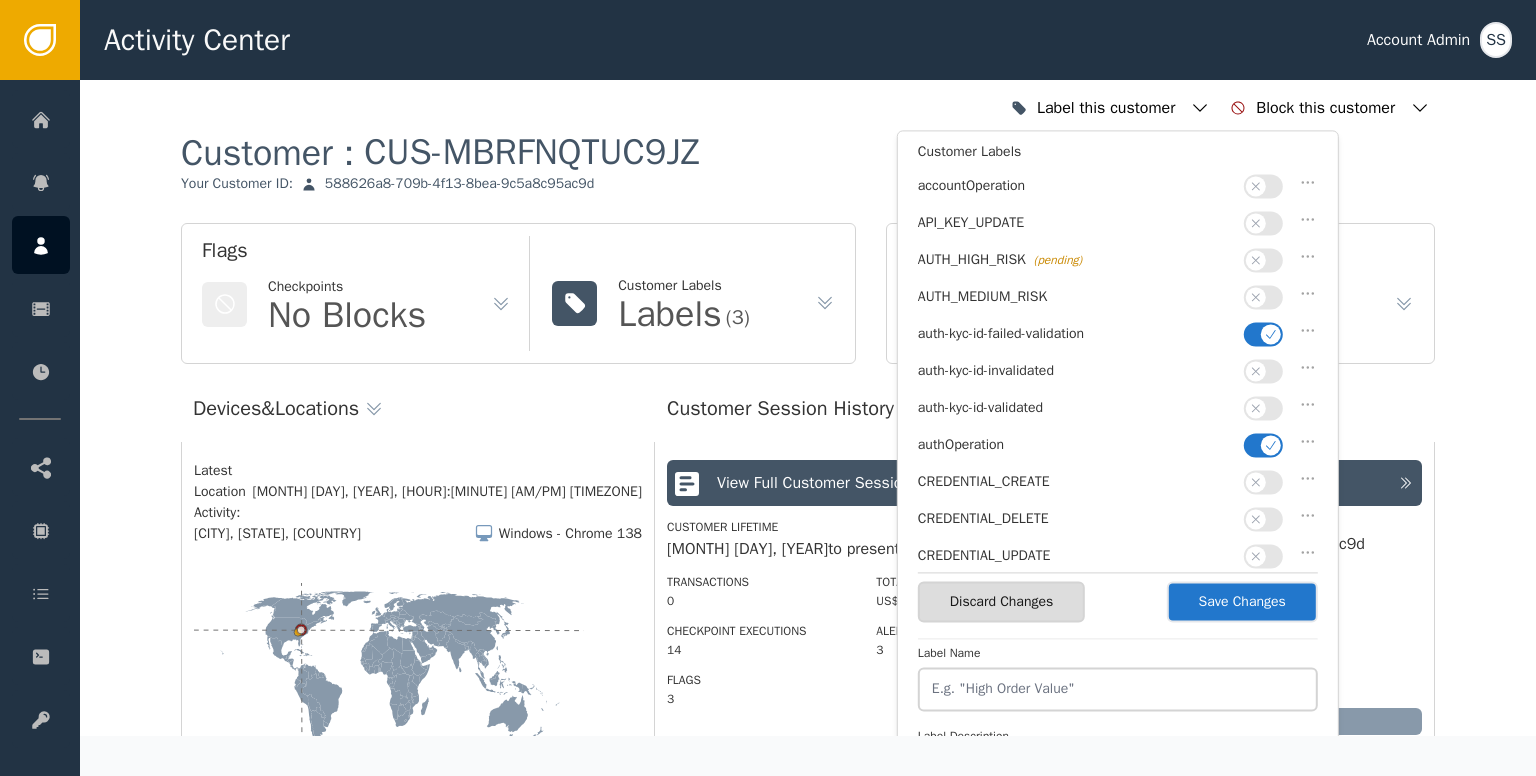 click at bounding box center [1271, 334] 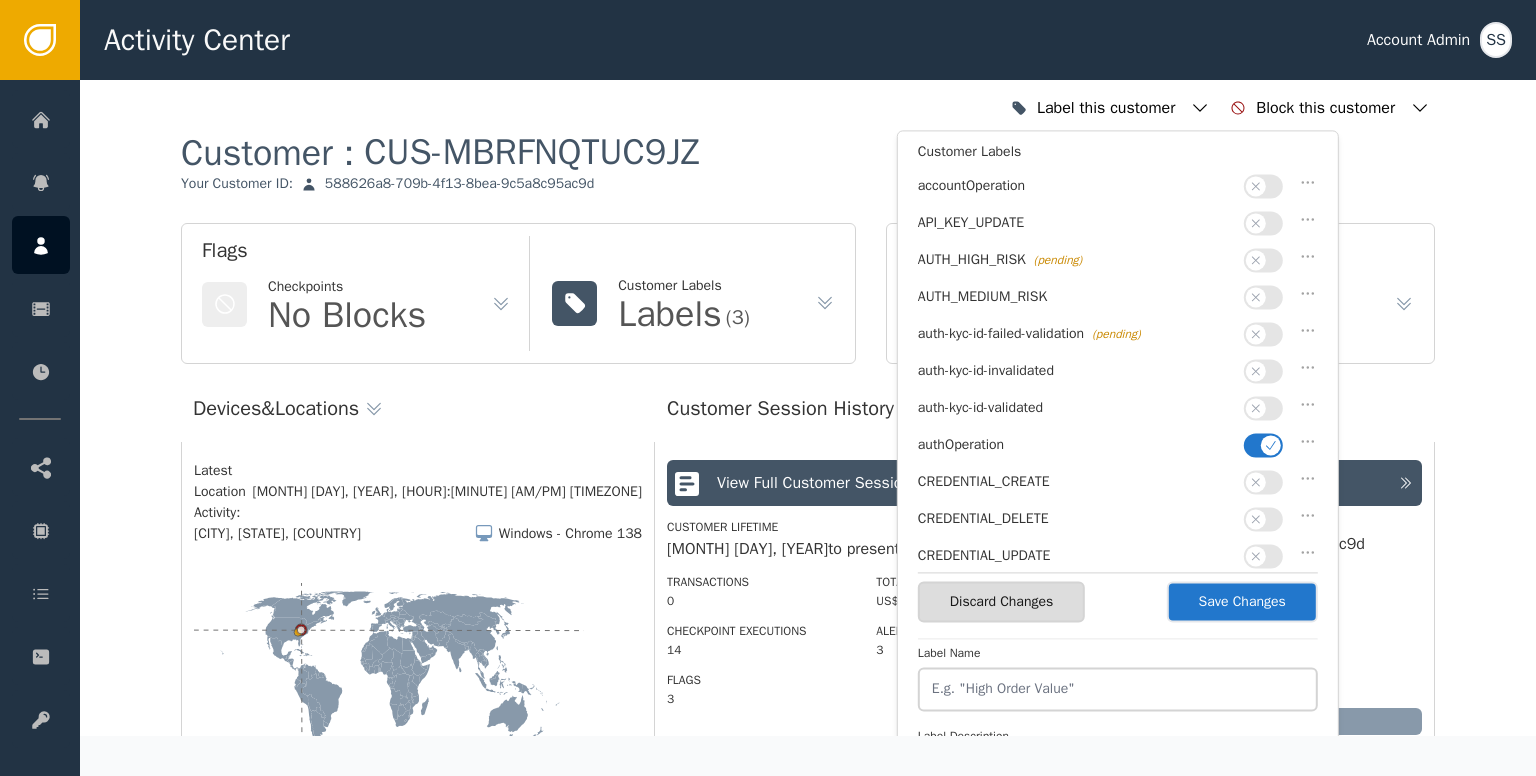 click at bounding box center [1263, 371] 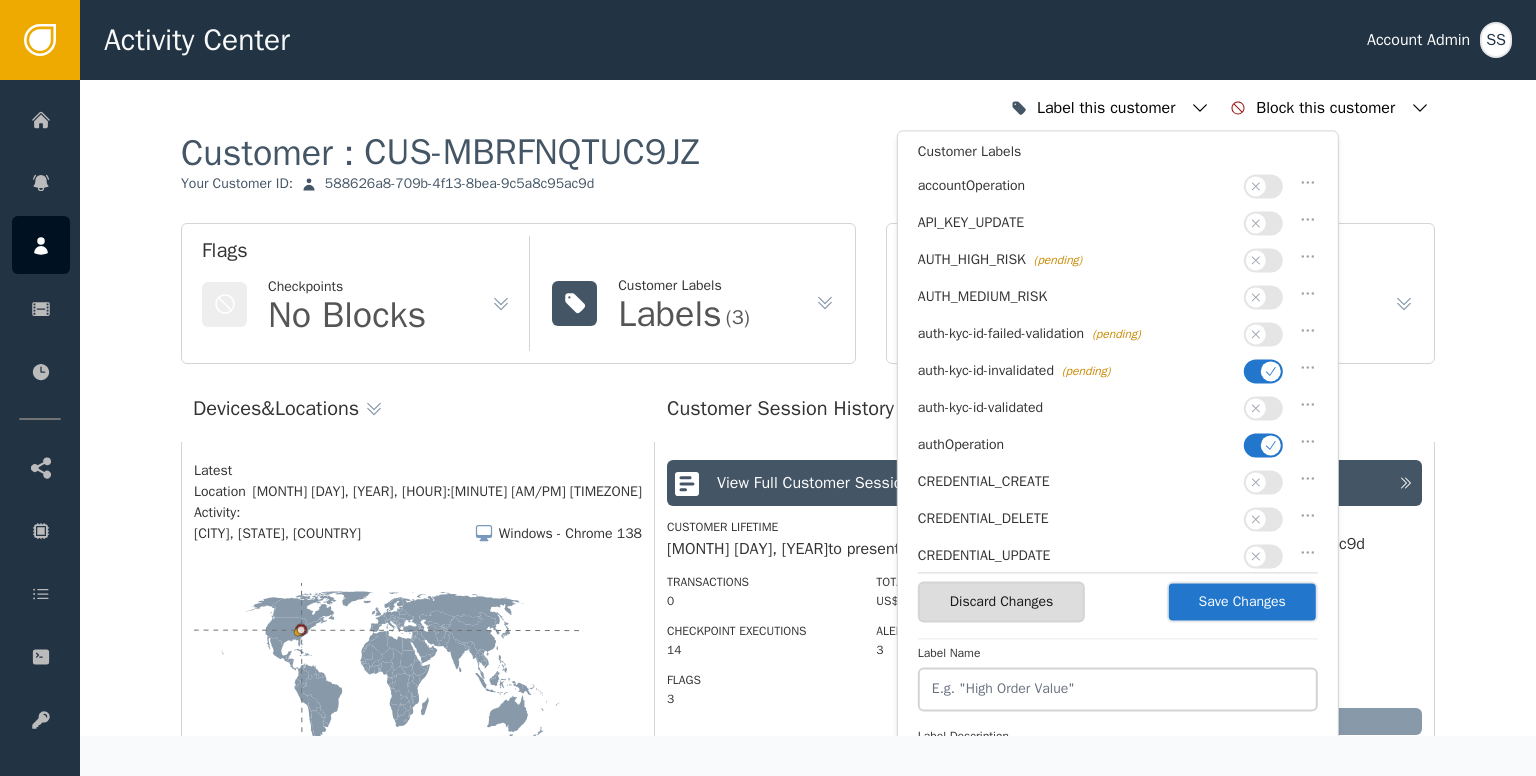 click at bounding box center (1263, 371) 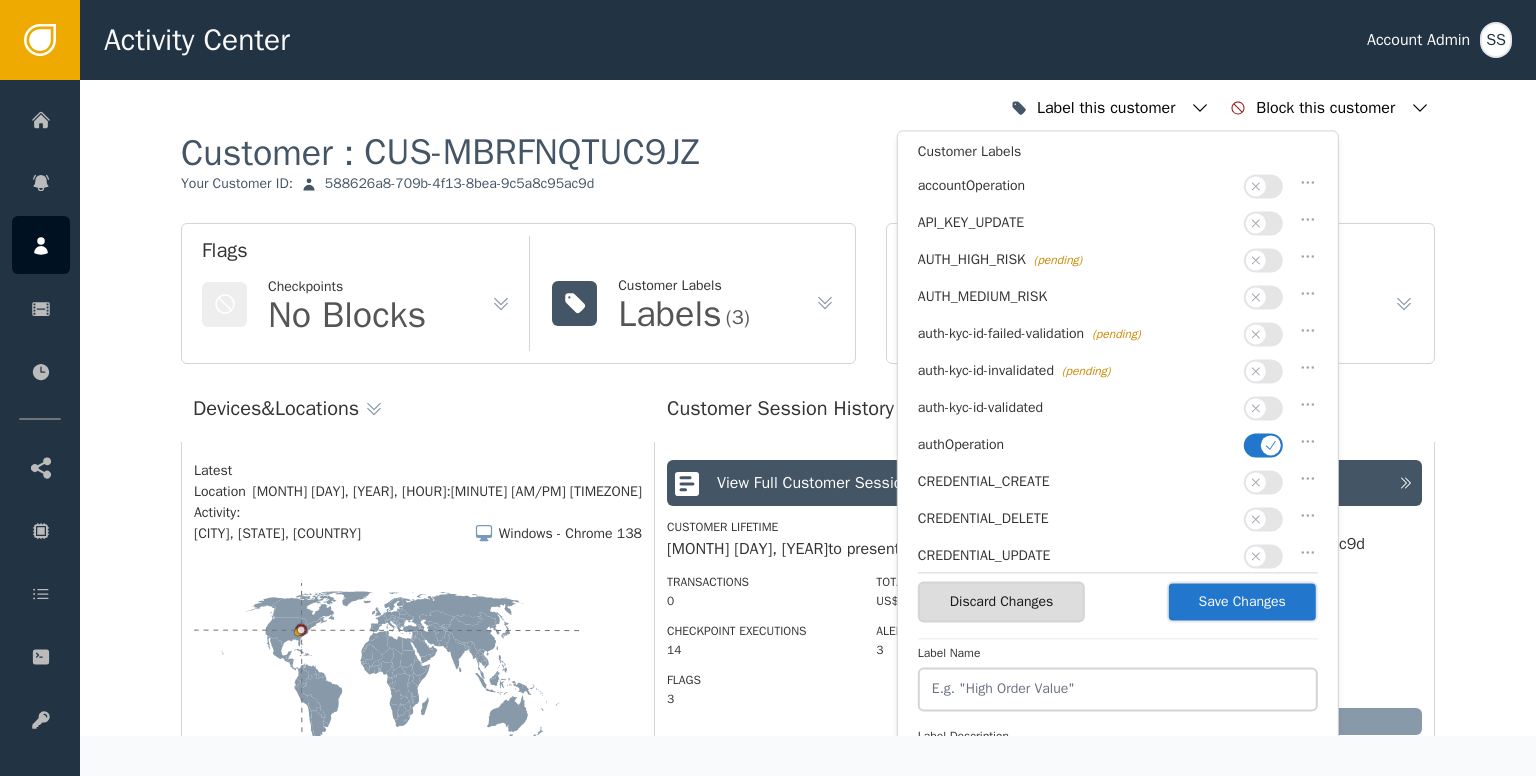 click at bounding box center [1263, 408] 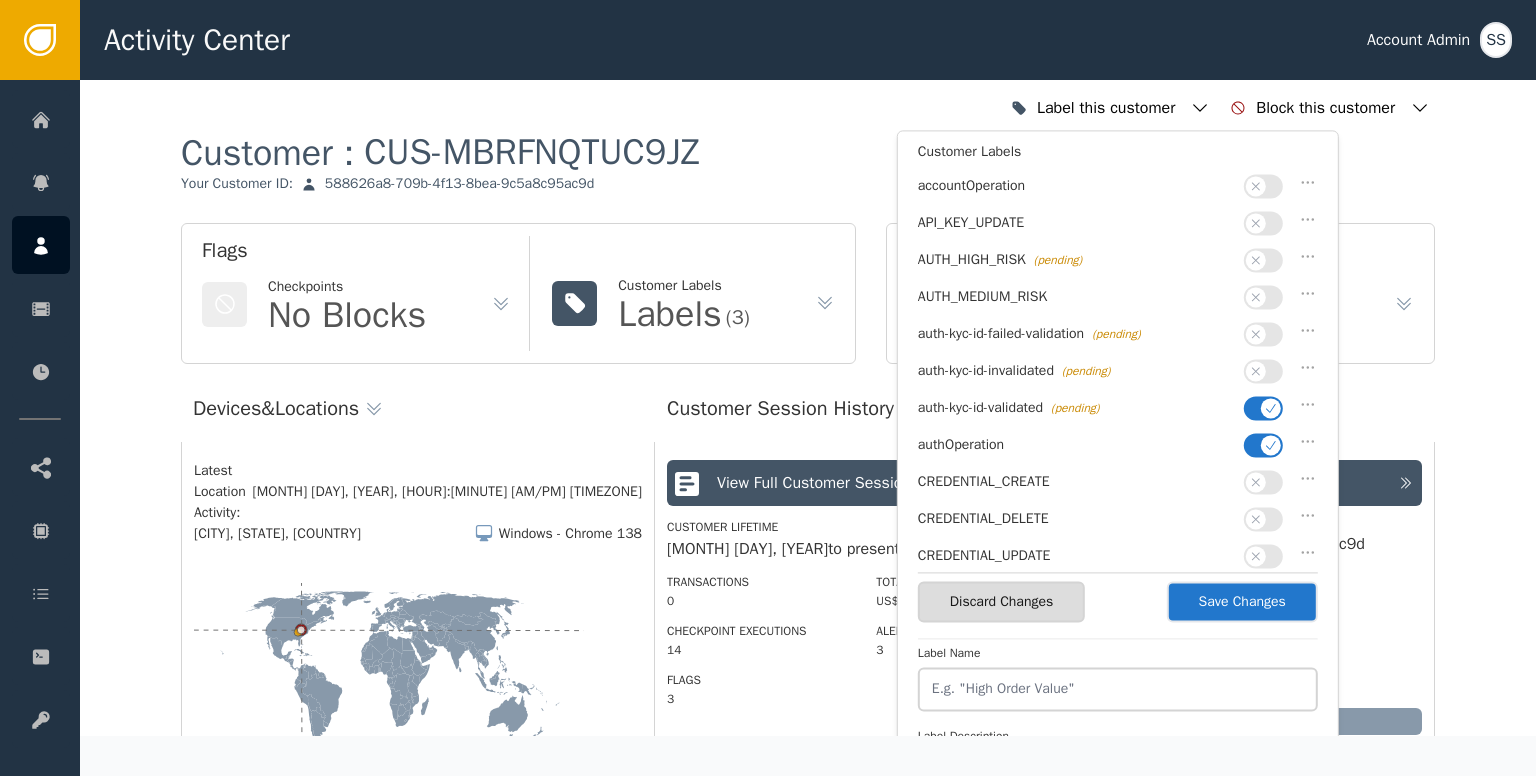 click at bounding box center (1271, 445) 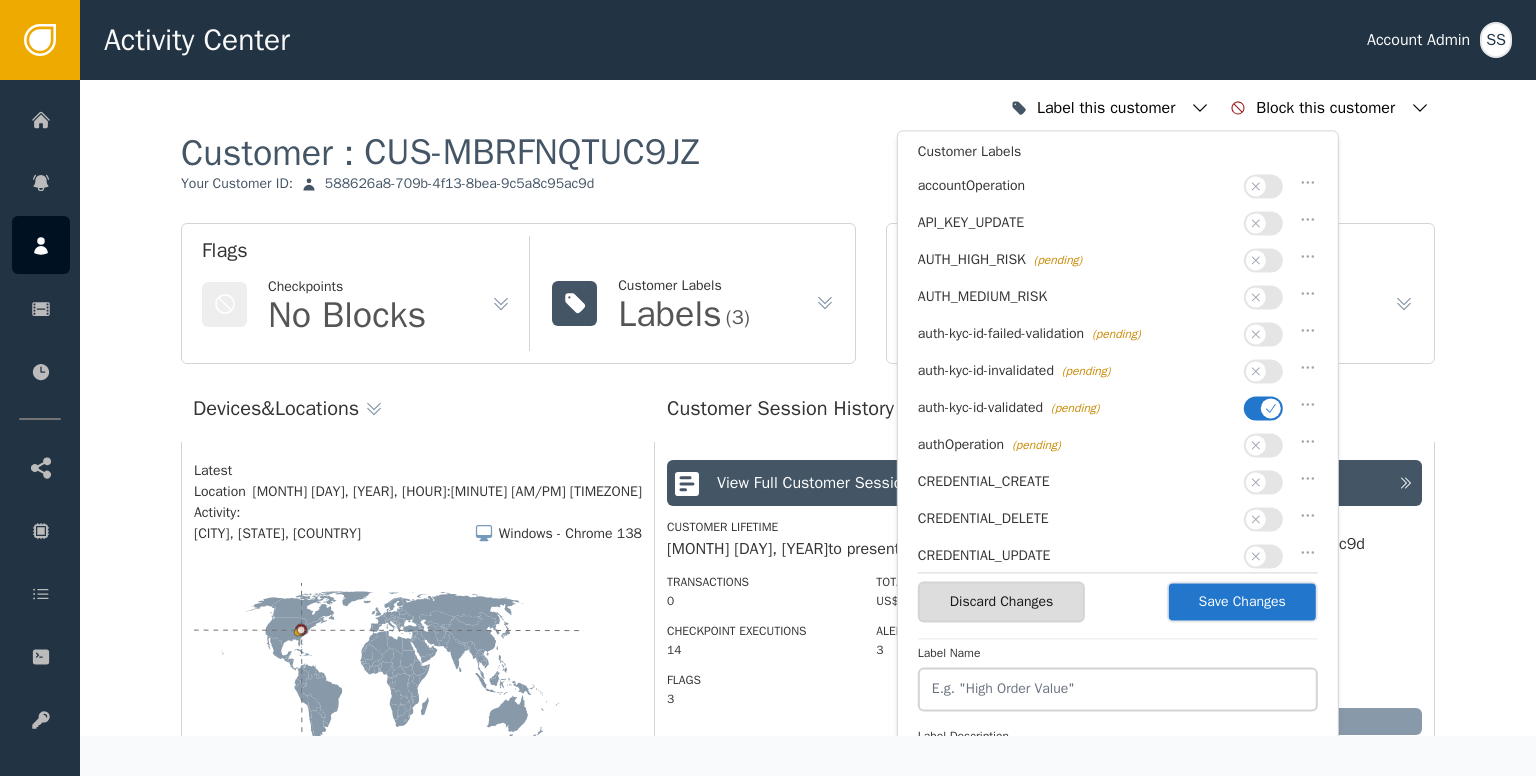 click on "Save Changes" at bounding box center (1242, 601) 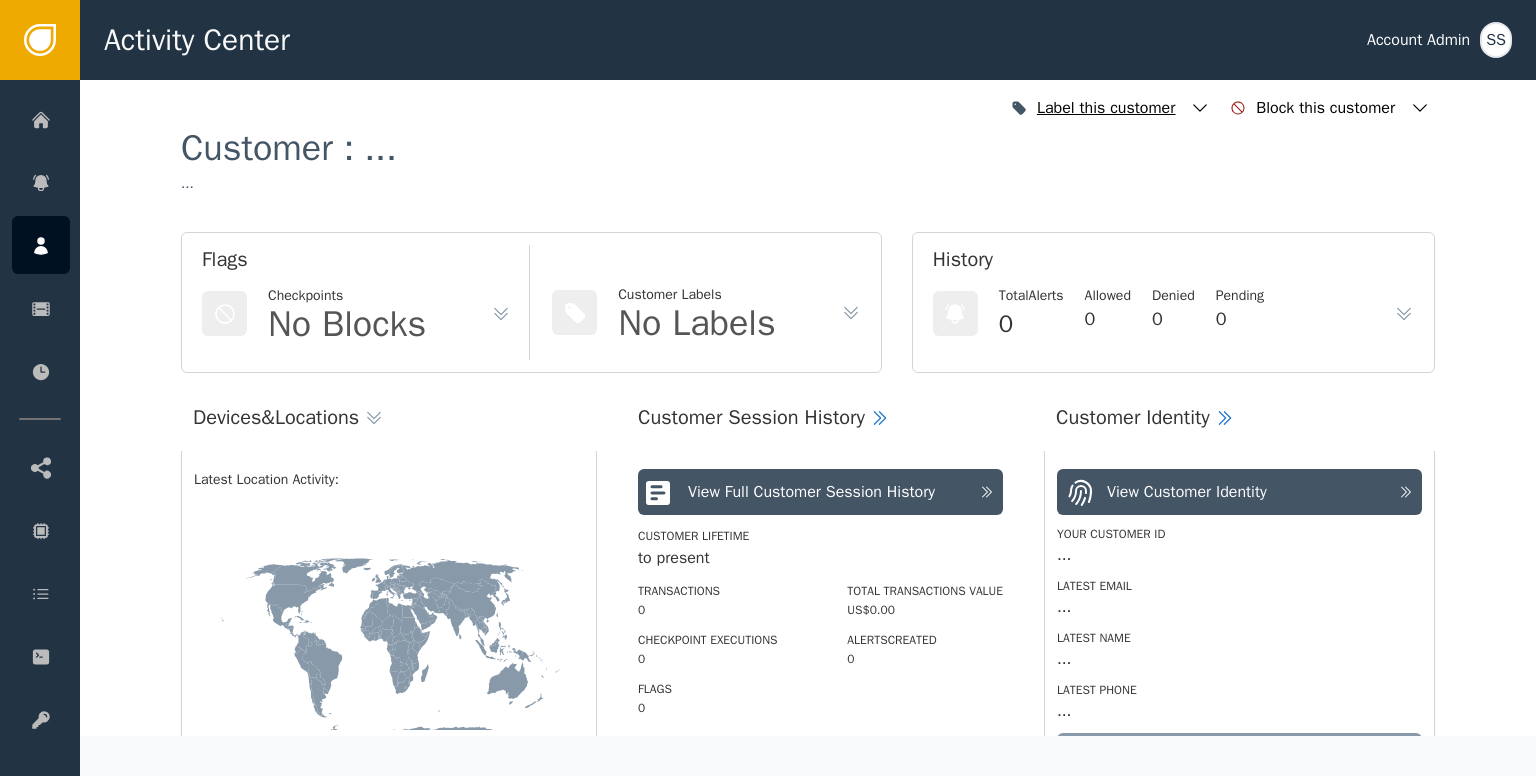 click at bounding box center (1200, 108) 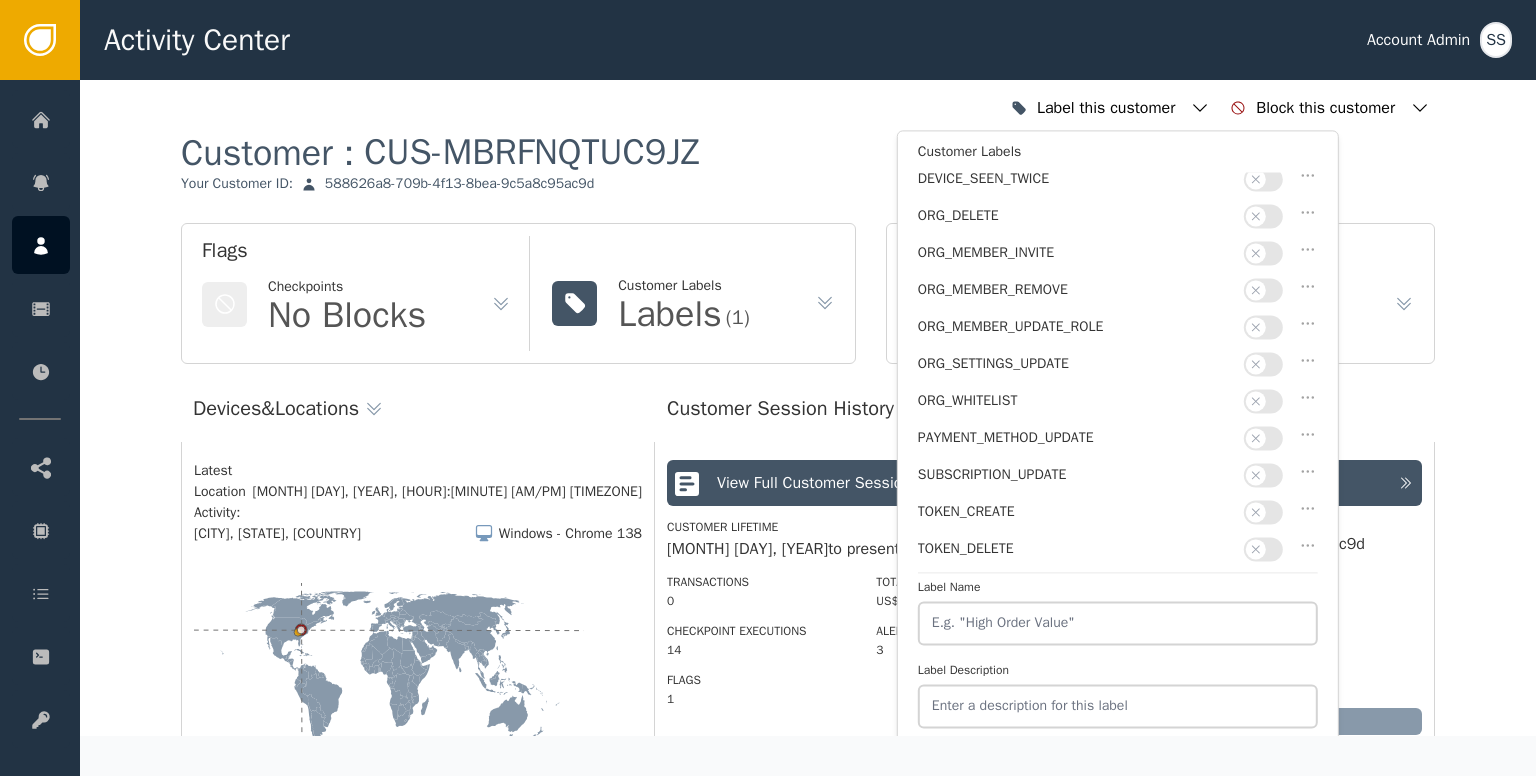 scroll, scrollTop: 500, scrollLeft: 0, axis: vertical 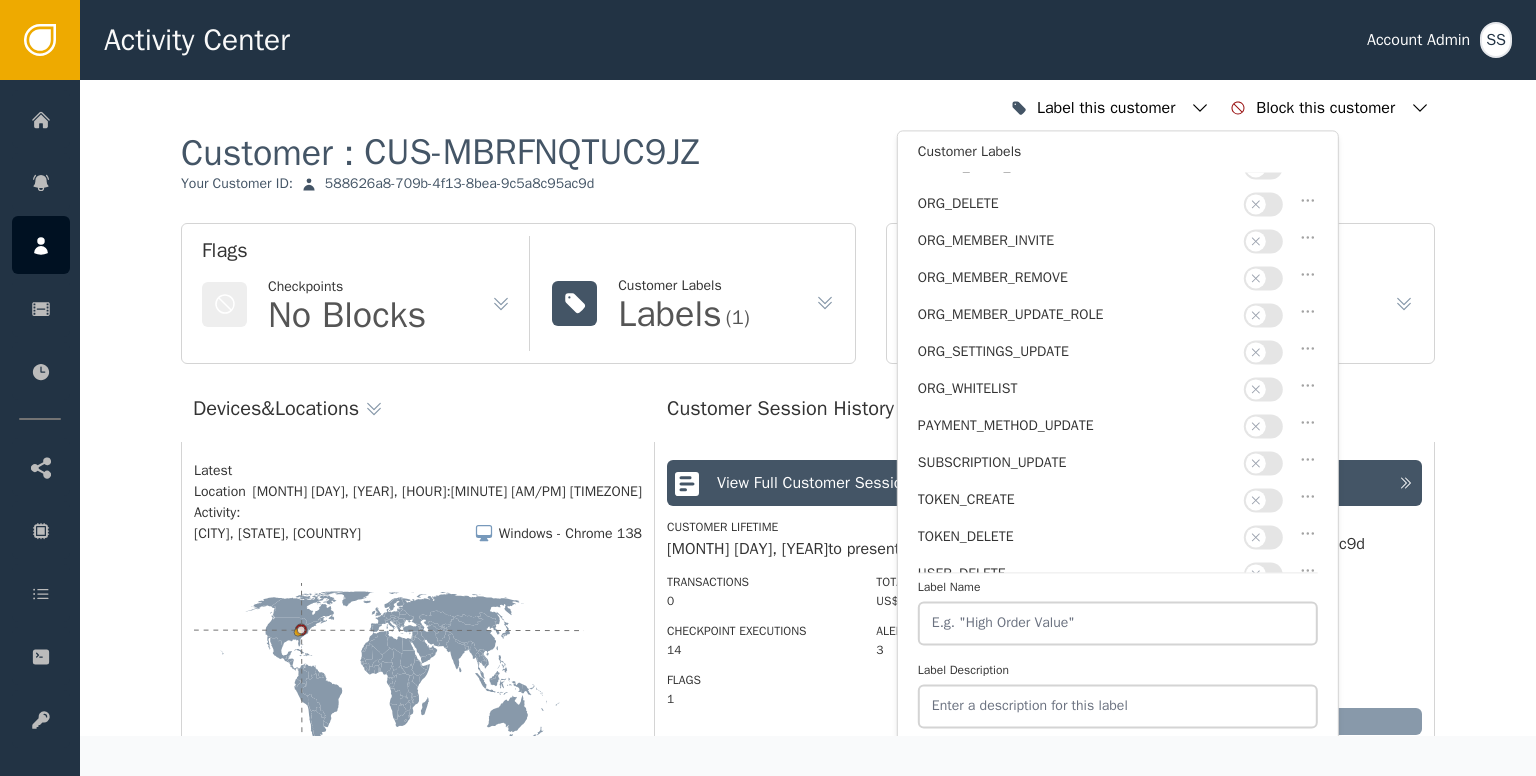 click on "Label this customer Customer Labels accountOperation API_KEY_UPDATE AUTH_HIGH_RISK AUTH_MEDIUM_RISK auth-kyc-id-failed-validation auth-kyc-id-invalidated auth-kyc-id-validated authOperation CREDENTIAL_CREATE CREDENTIAL_DELETE CREDENTIAL_UPDATE DEVICE_SEEN_ONCE DEVICE_SEEN_THRICE DEVICE_SEEN_TWICE ORG_DELETE ORG_MEMBER_INVITE ORG_MEMBER_REMOVE ORG_MEMBER_UPDATE_ROLE ORG_SETTINGS_UPDATE ORG_WHITELIST PAYMENT_METHOD_UPDATE SUBSCRIPTION_UPDATE TOKEN_CREATE TOKEN_DELETE USER_DELETE Label Name Label Description Create a new label Block this customer Customer :   CUS-[ID] Your Customer ID :  [UUID] Flags Checkpoints No Blocks Customer Labels Labels (1) History Total  Alerts 3 Allowed 3 Denied 0 Pending 0 Devices  &  Locations Latest Location Activity: [MONTH] [DAY], [YEAR], [HOUR]:[MINUTE] [AM/PM] [TIMEZONE] [CITY], [STATE], [COUNTRY] Windows - Chrome 138 Showing recent activity for 7 devices across 3 locations Customer Session History View Full Customer Session History Customer Lifetime [MONTH] [DAY], [YEAR]" at bounding box center (808, 1908) 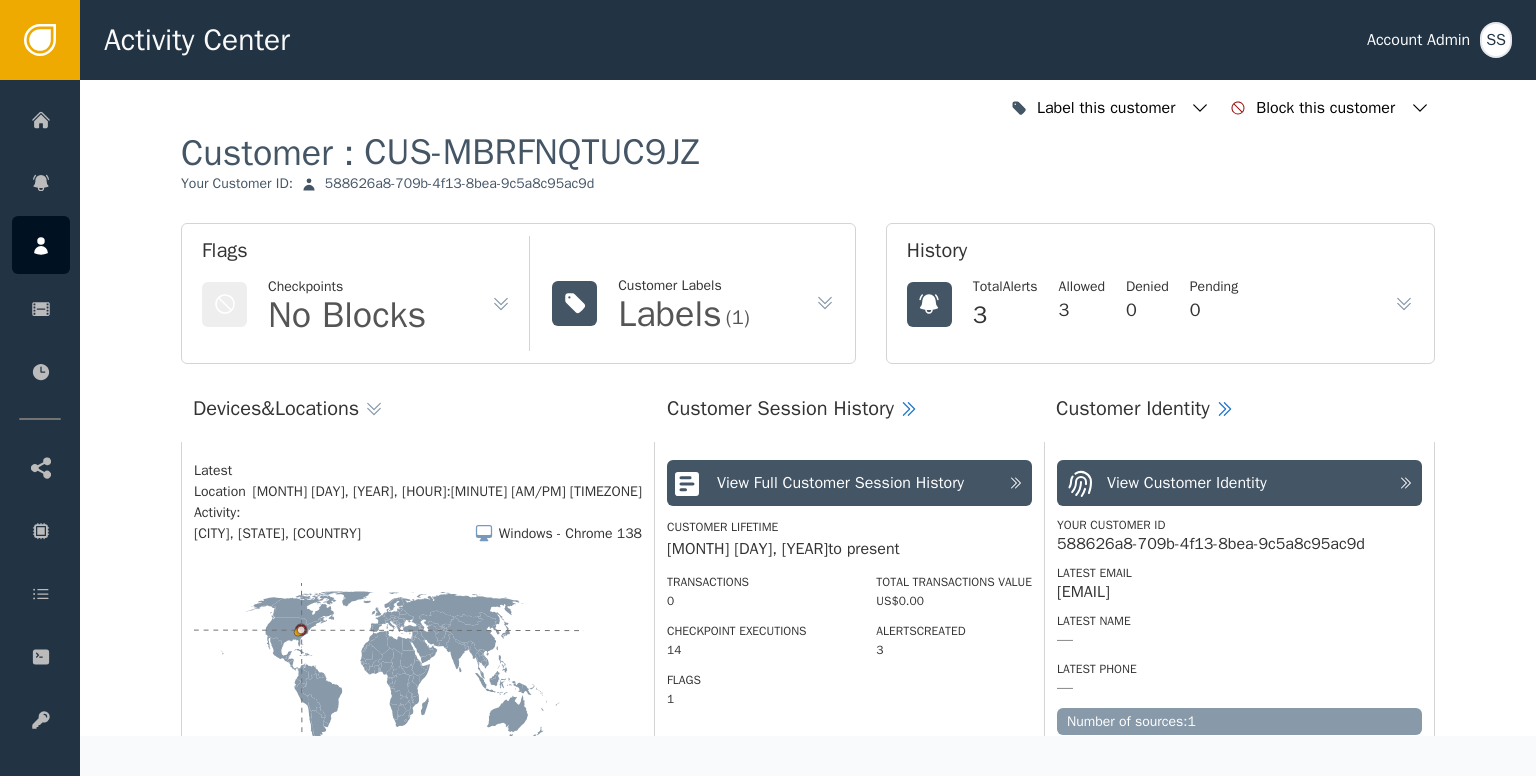 type 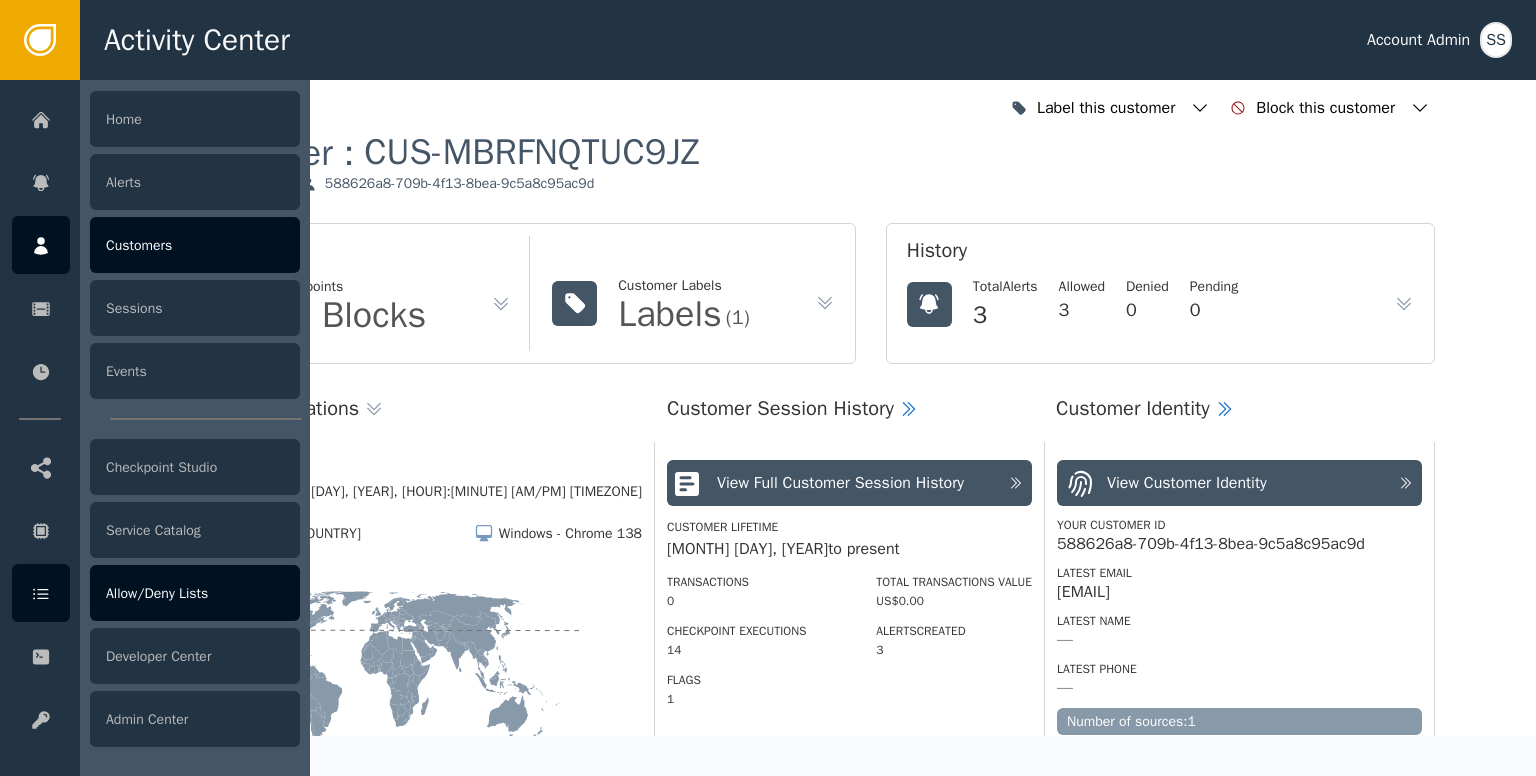 click on "Allow/Deny Lists" at bounding box center [195, 593] 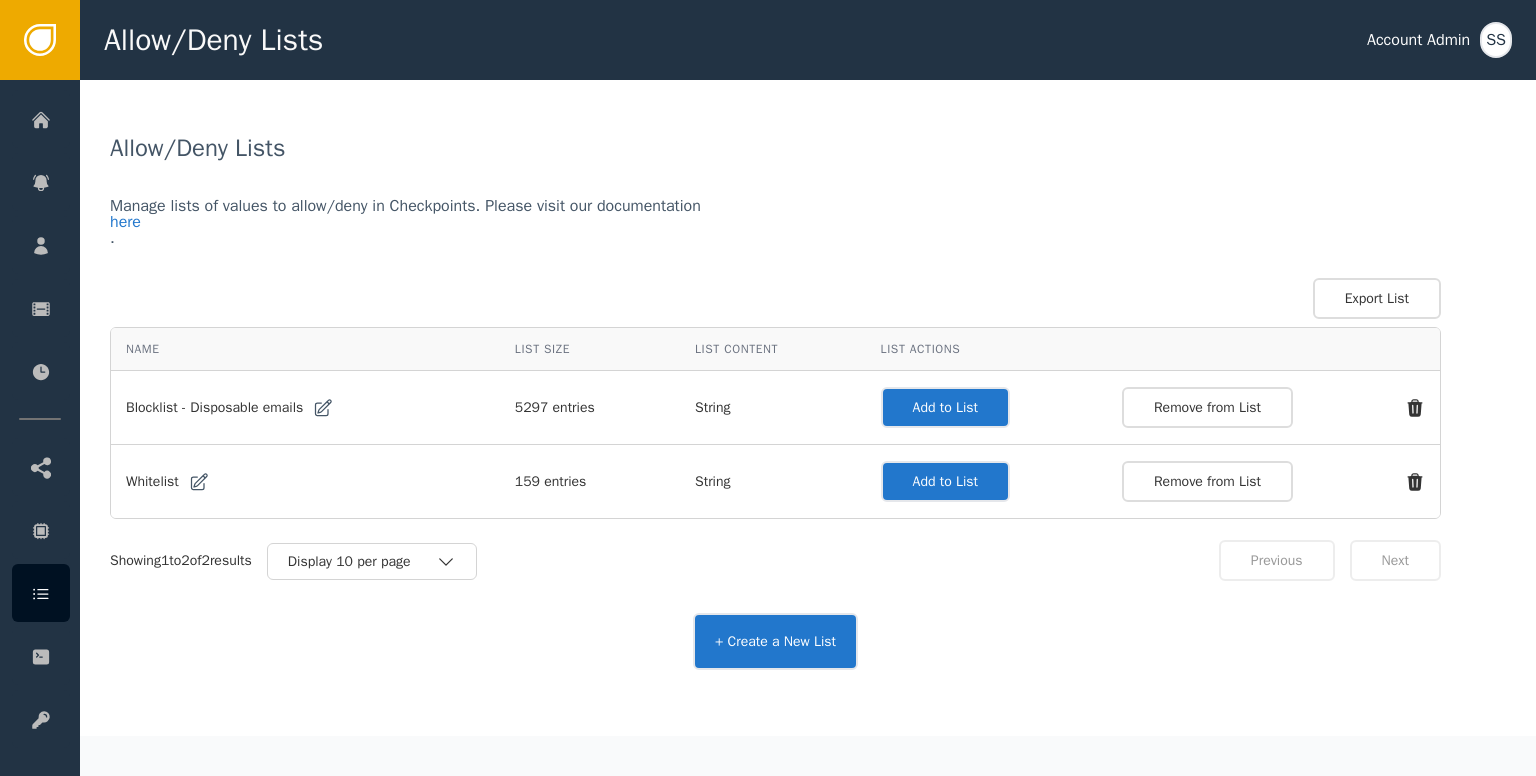 click on "Add to List" at bounding box center [945, 407] 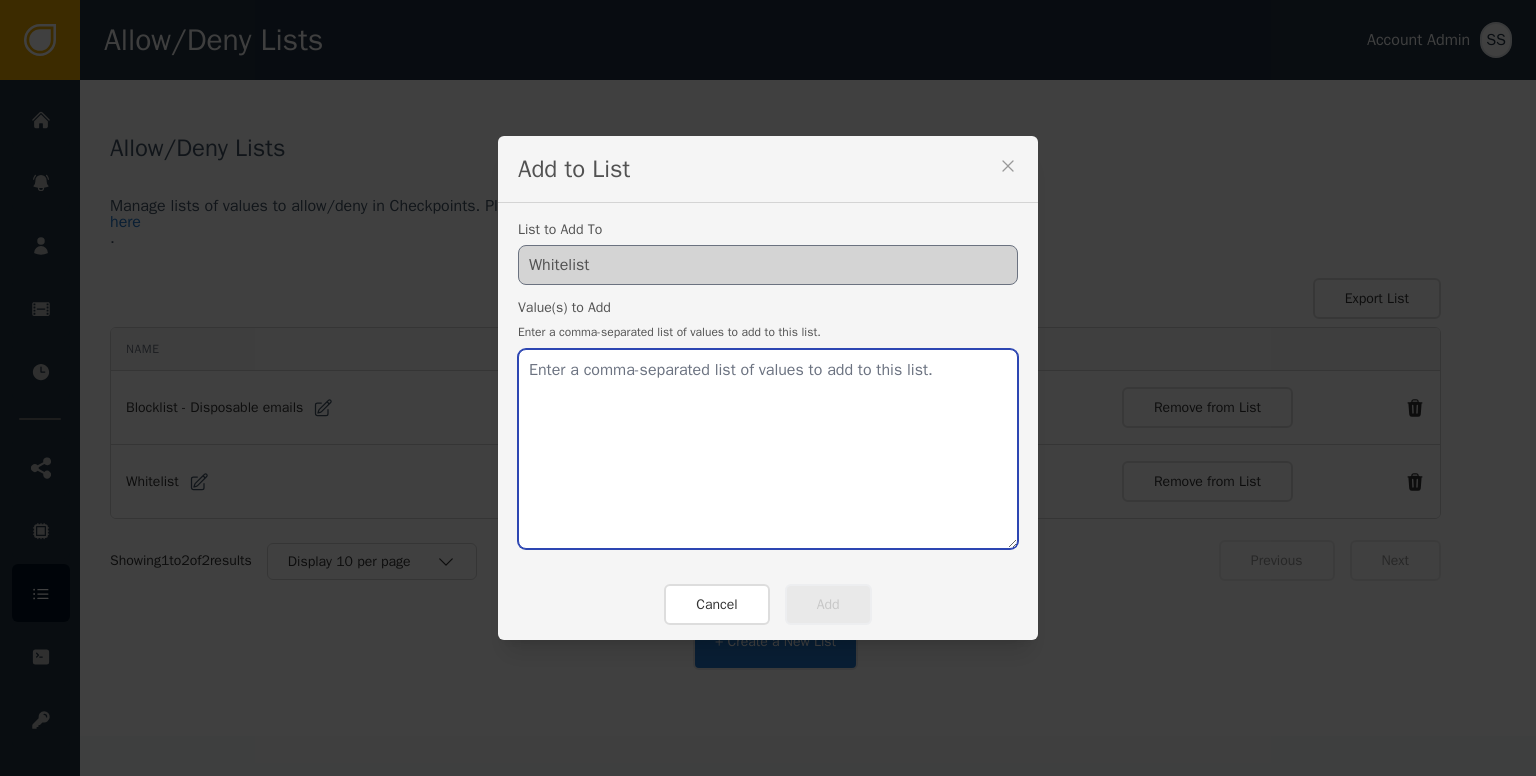 click at bounding box center (768, 449) 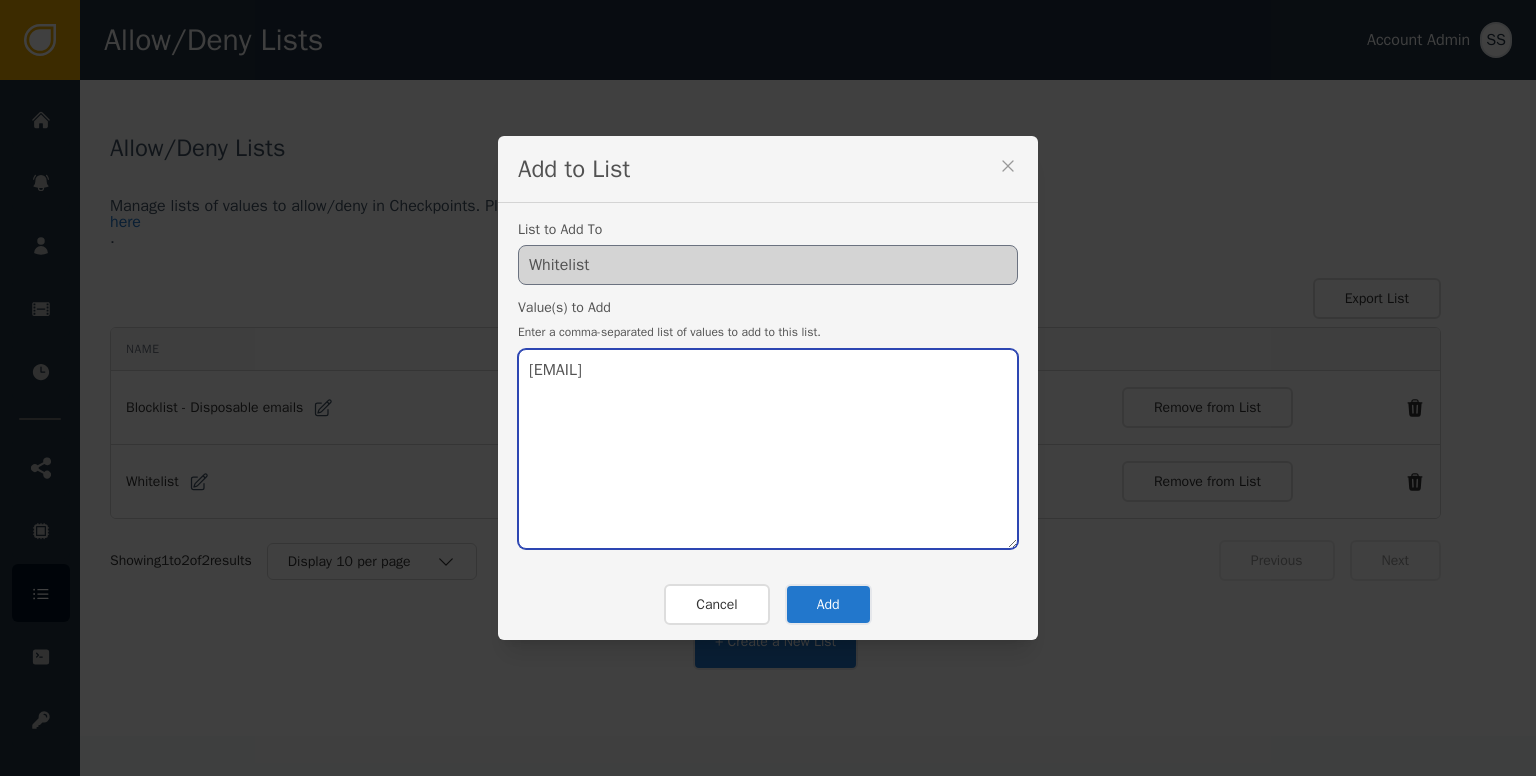 type on "[EMAIL]" 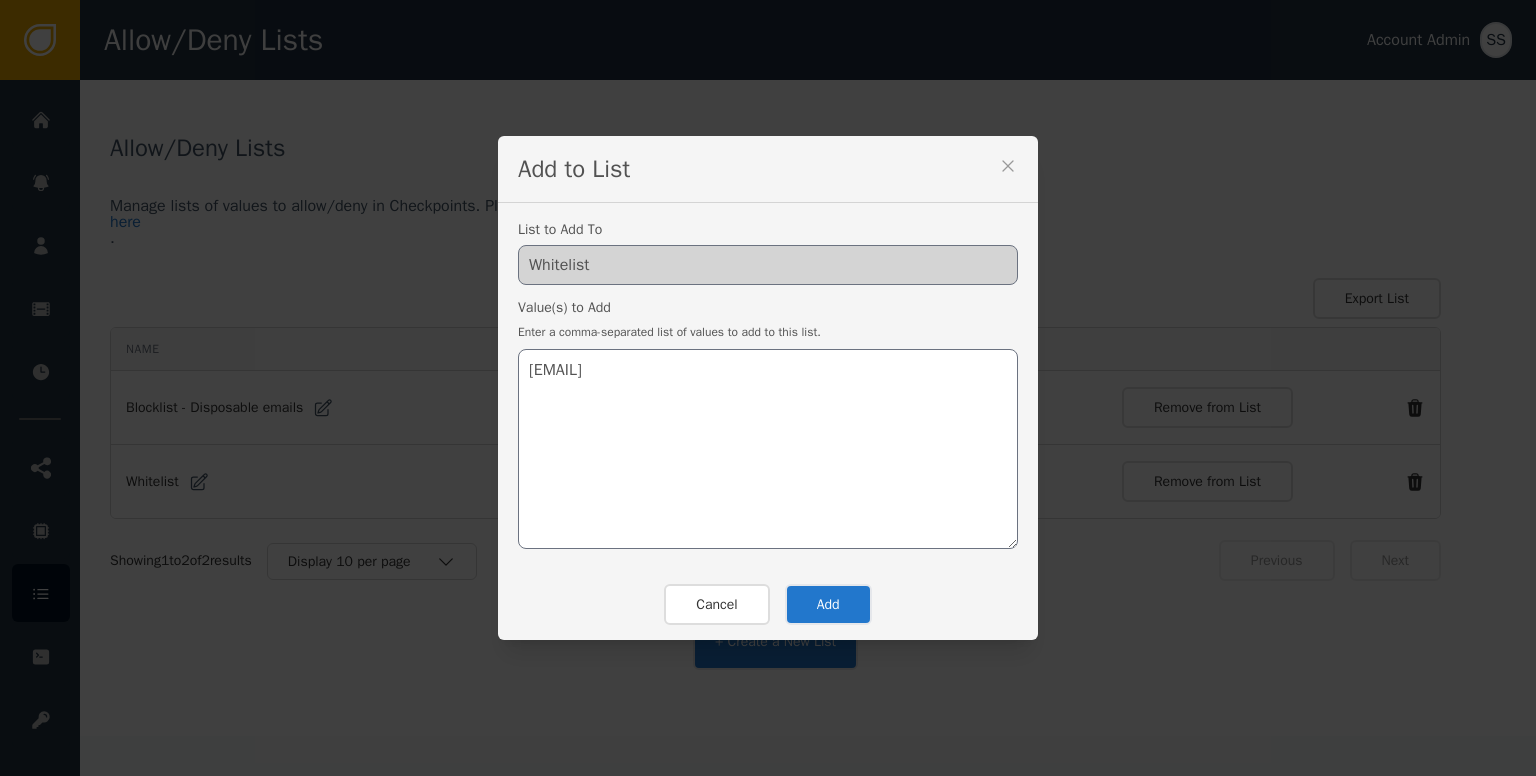 click on "Add" at bounding box center (828, 604) 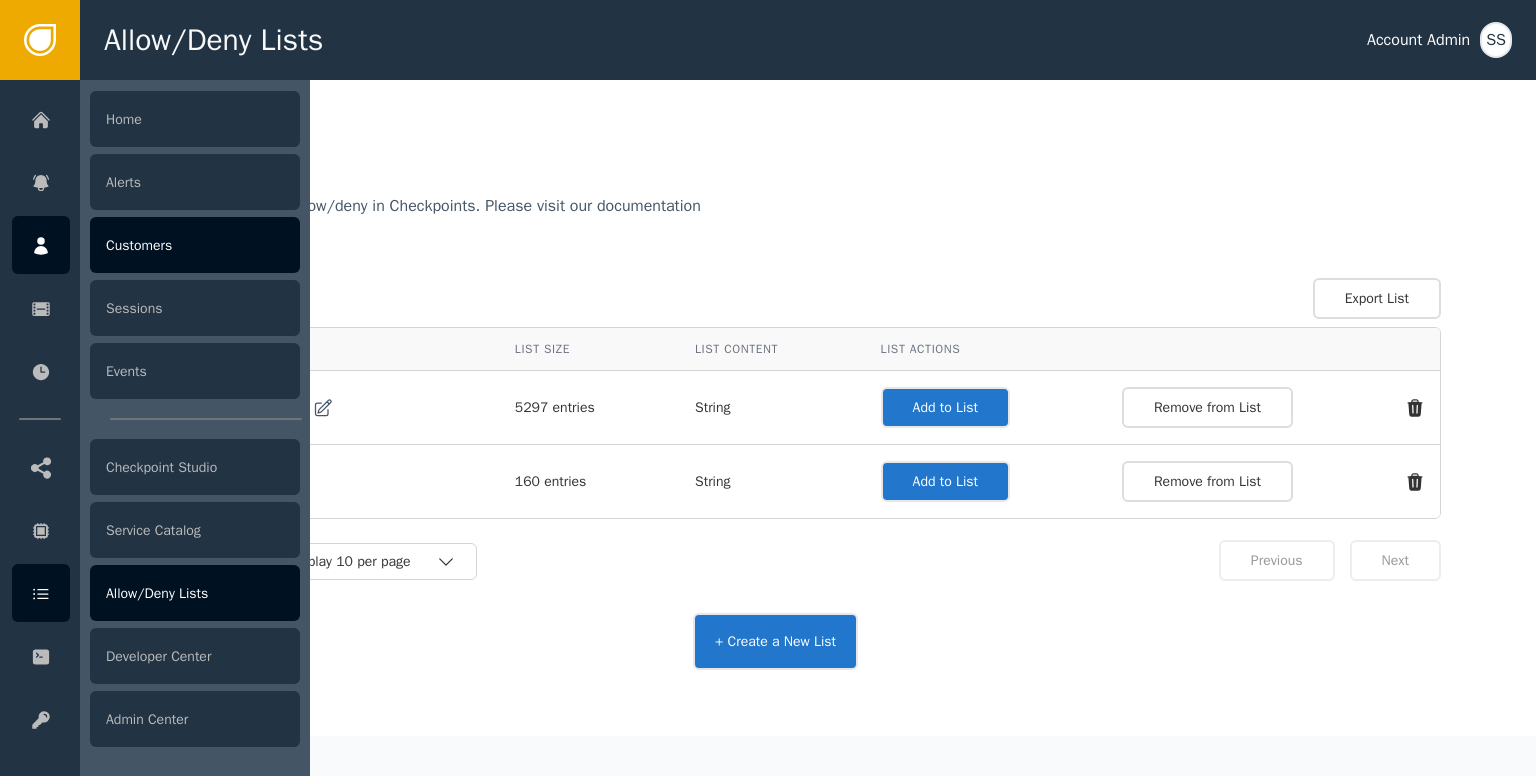 drag, startPoint x: 33, startPoint y: 244, endPoint x: 43, endPoint y: 241, distance: 10.440307 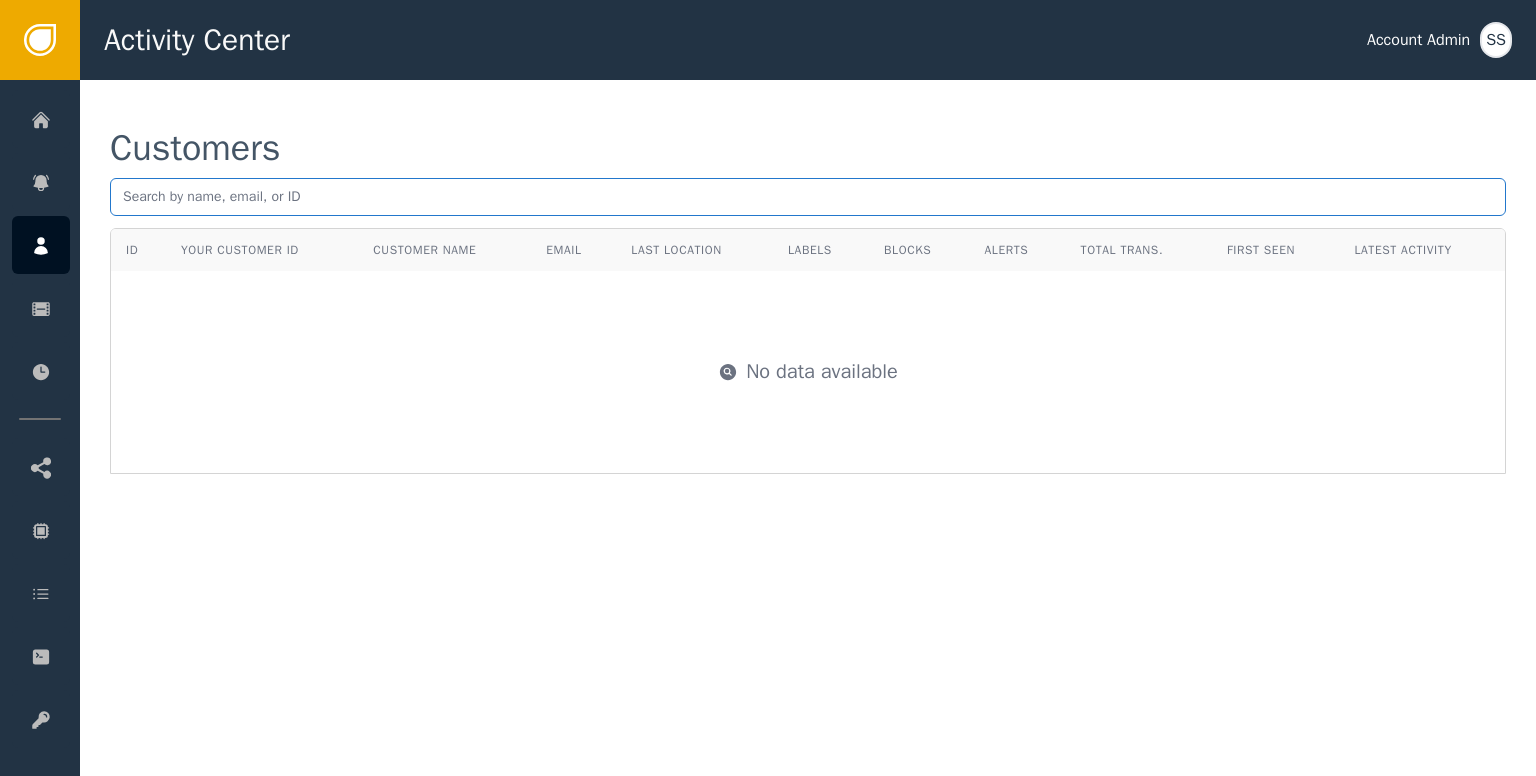 click at bounding box center [808, 197] 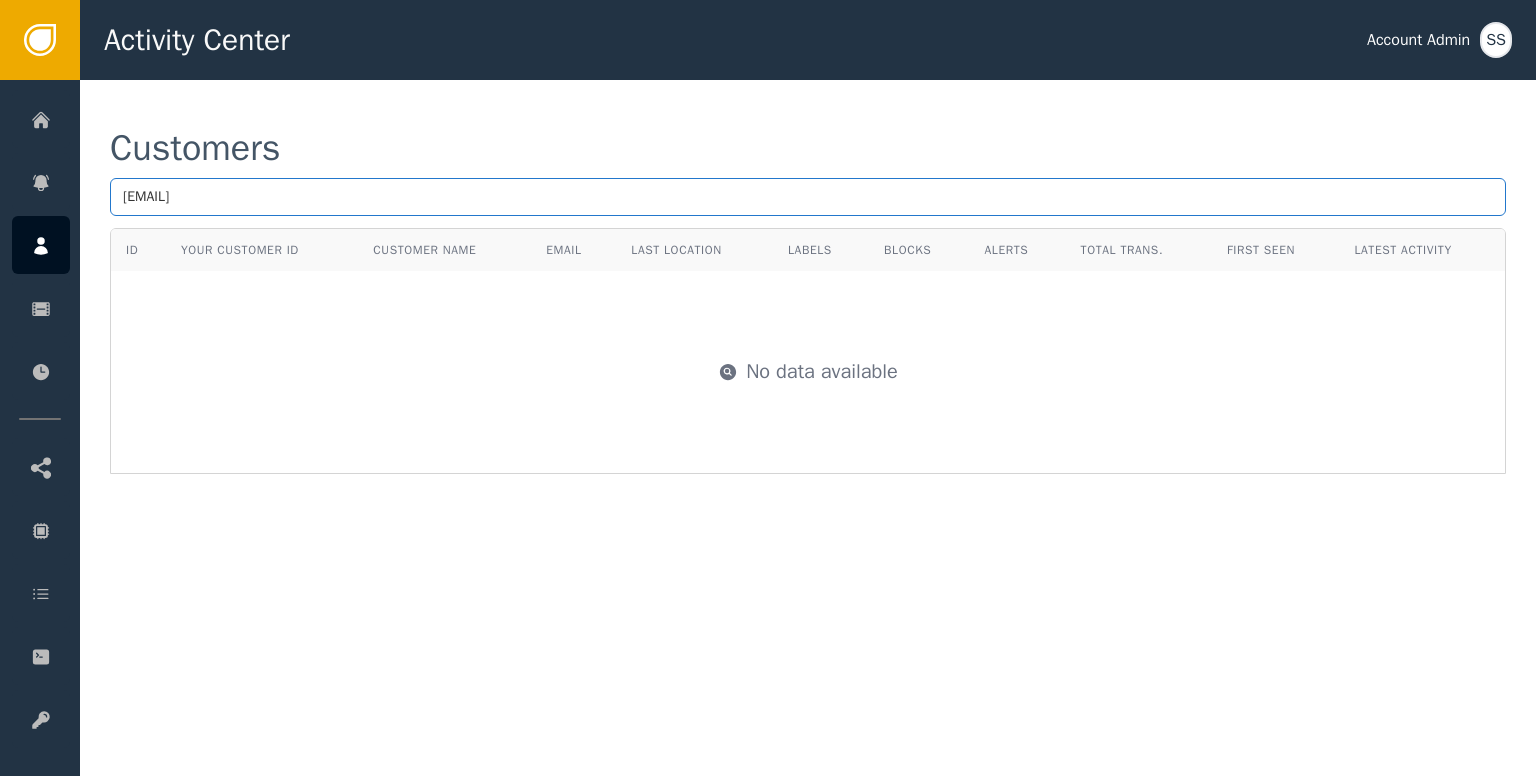 type on "[EMAIL]" 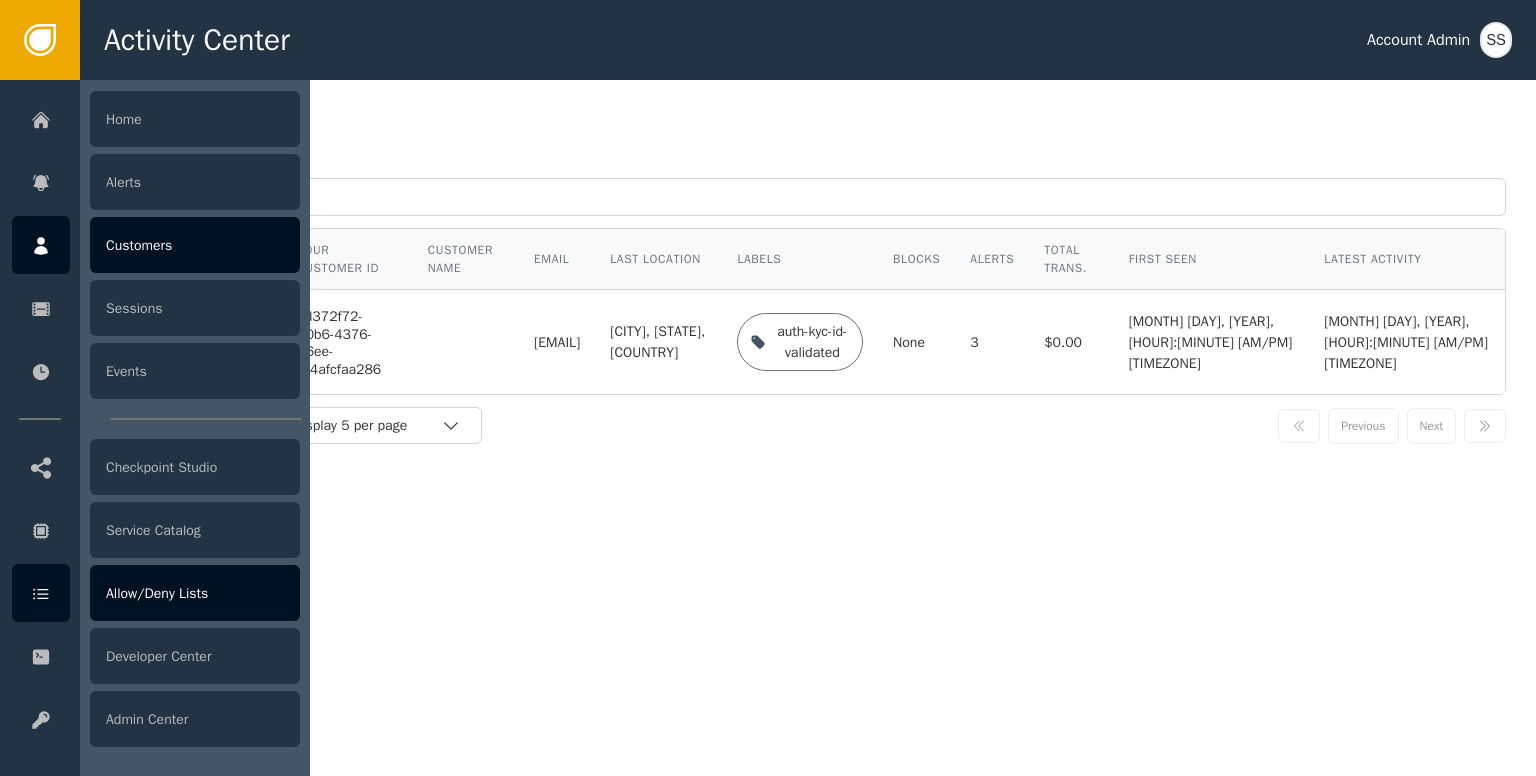 click on "Allow/Deny Lists" at bounding box center [195, 593] 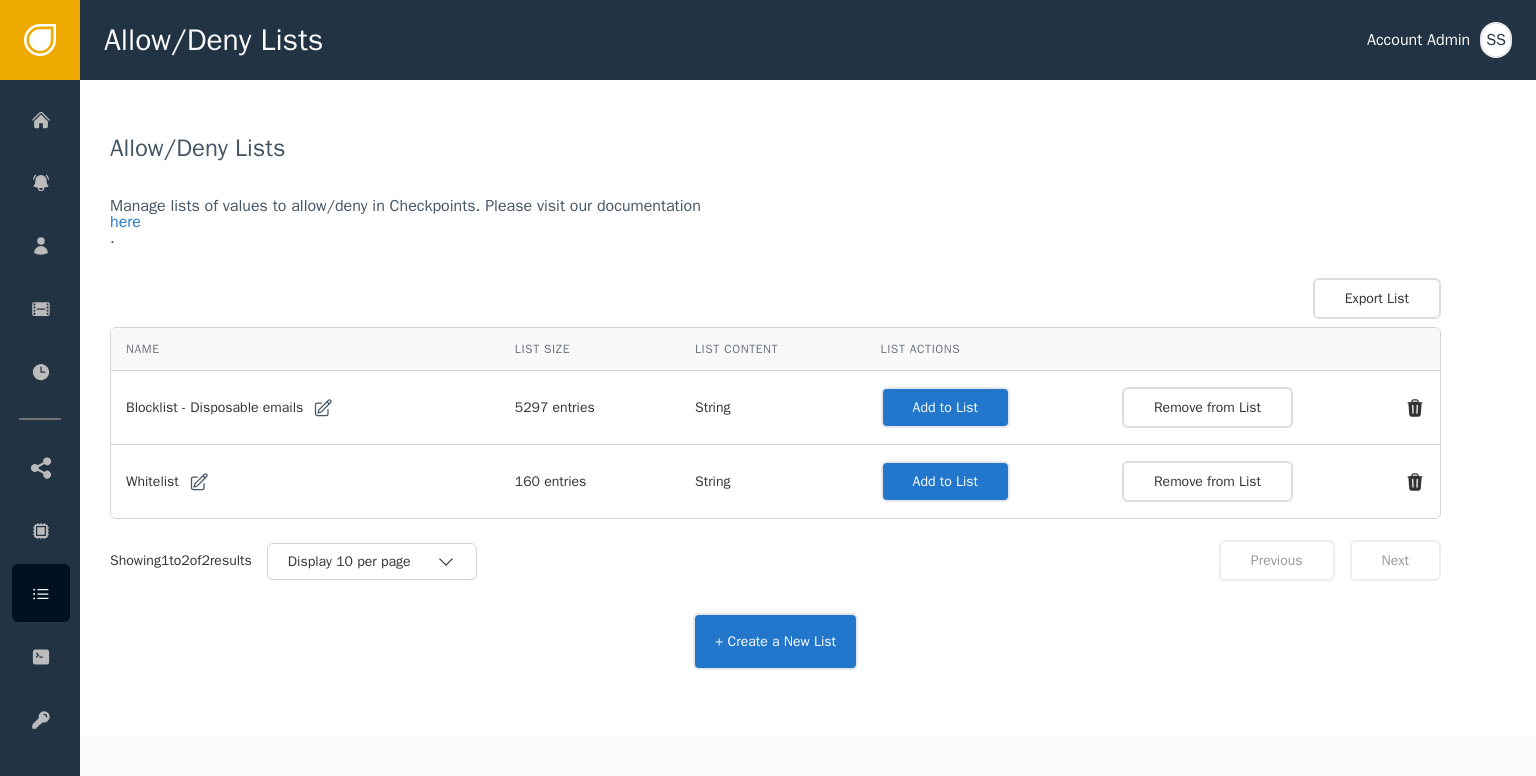 click on "Add to List" at bounding box center (945, 407) 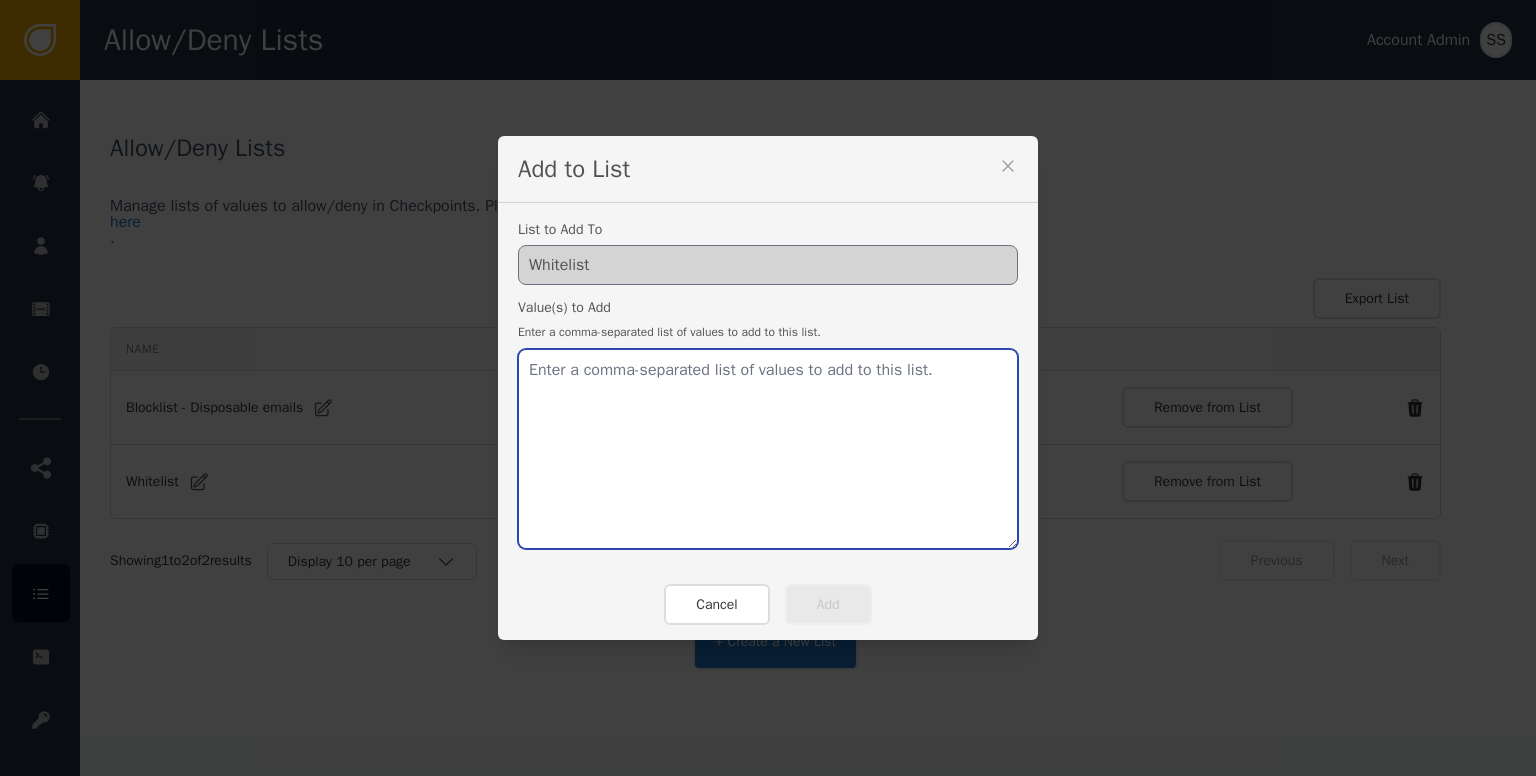 click at bounding box center (768, 449) 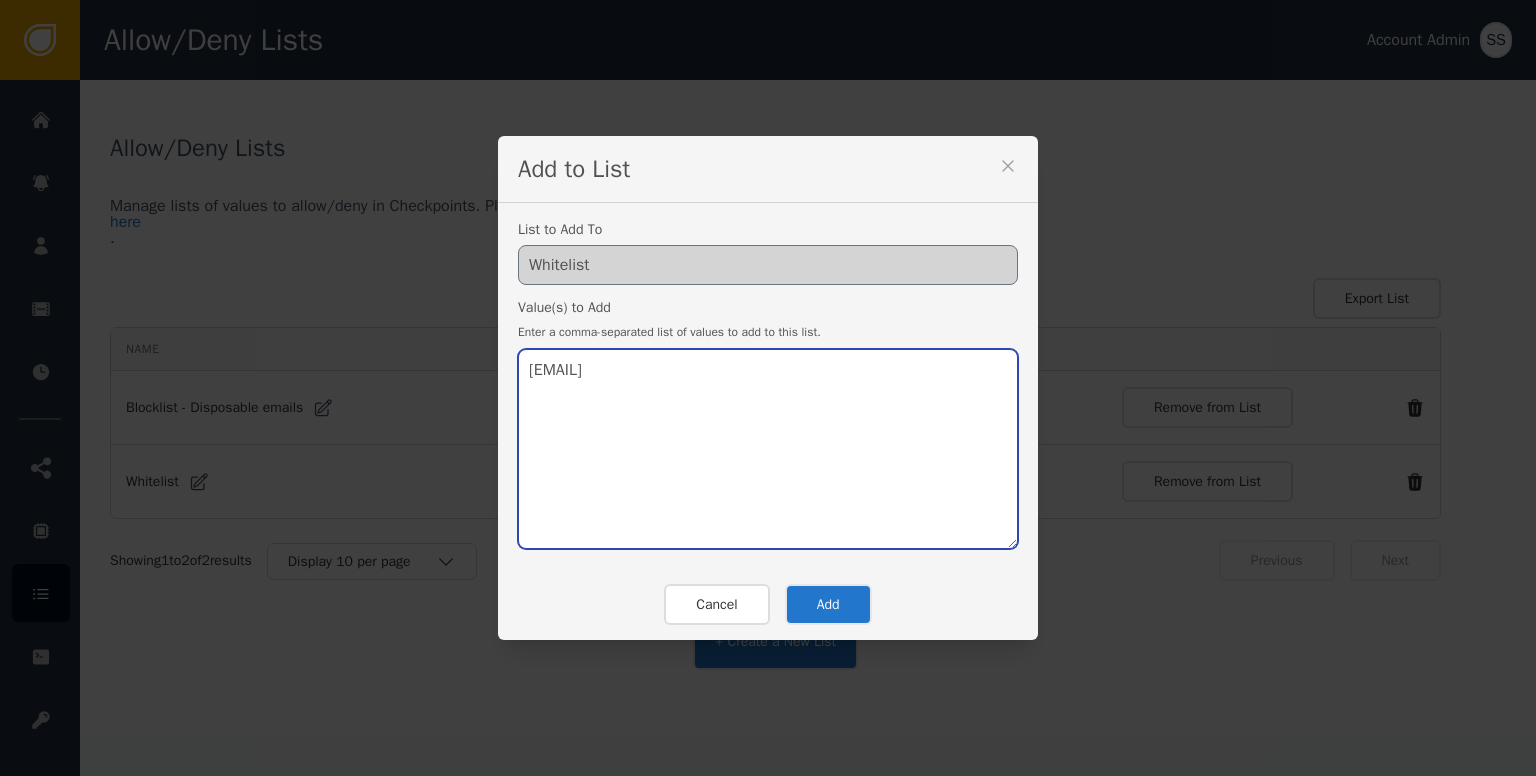 type on "[EMAIL]" 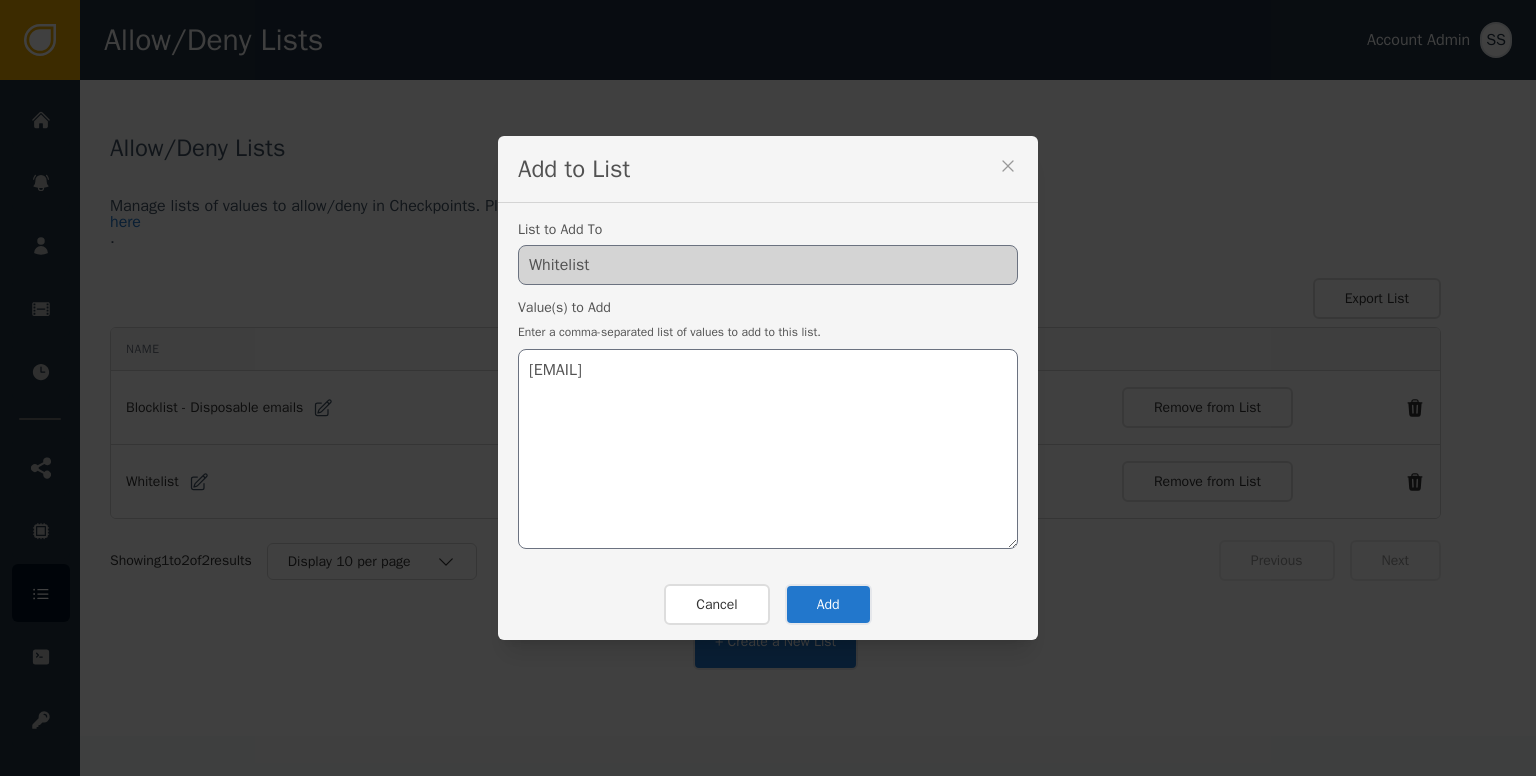 click on "Add" at bounding box center (828, 604) 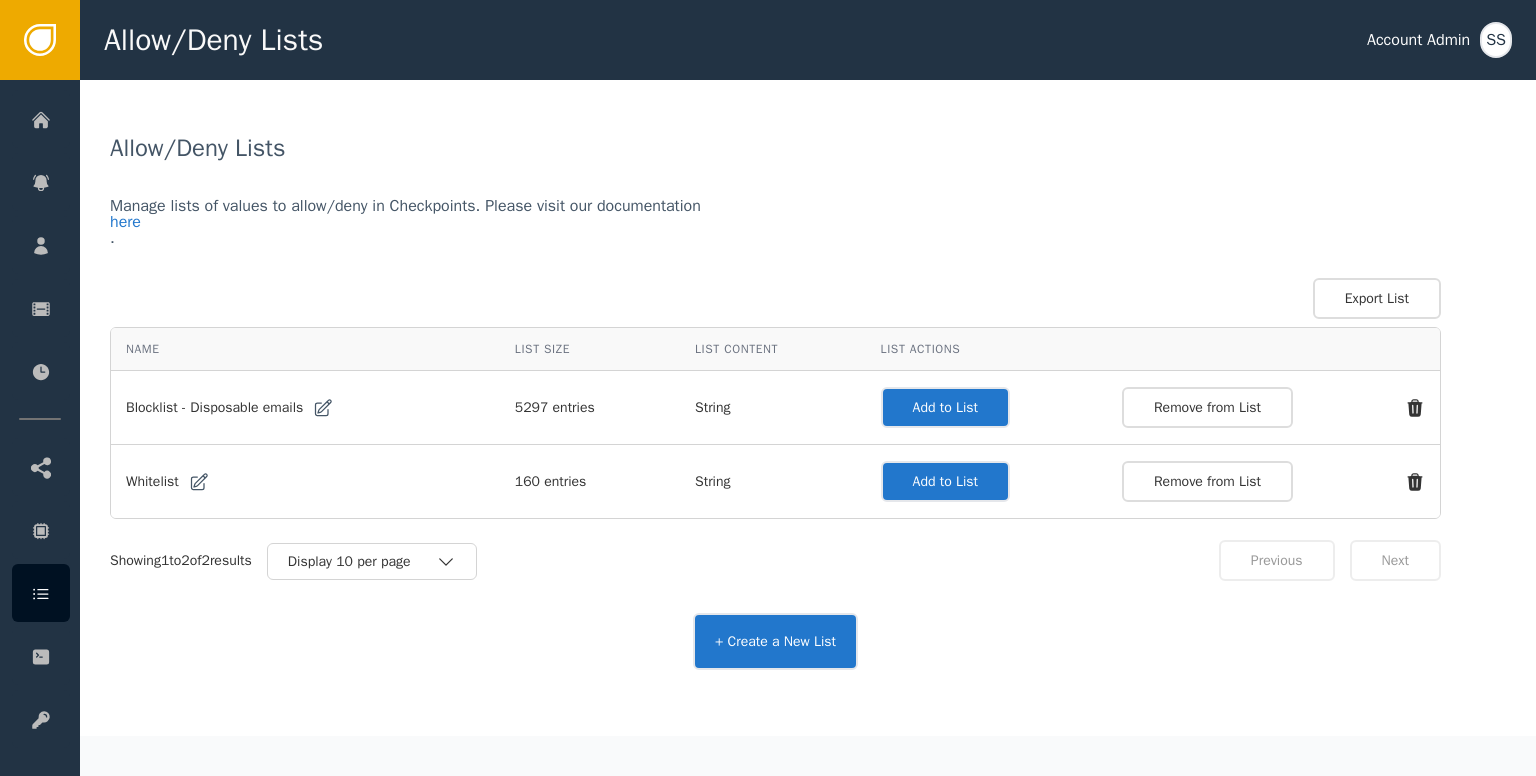 click on "Add to List" at bounding box center (945, 407) 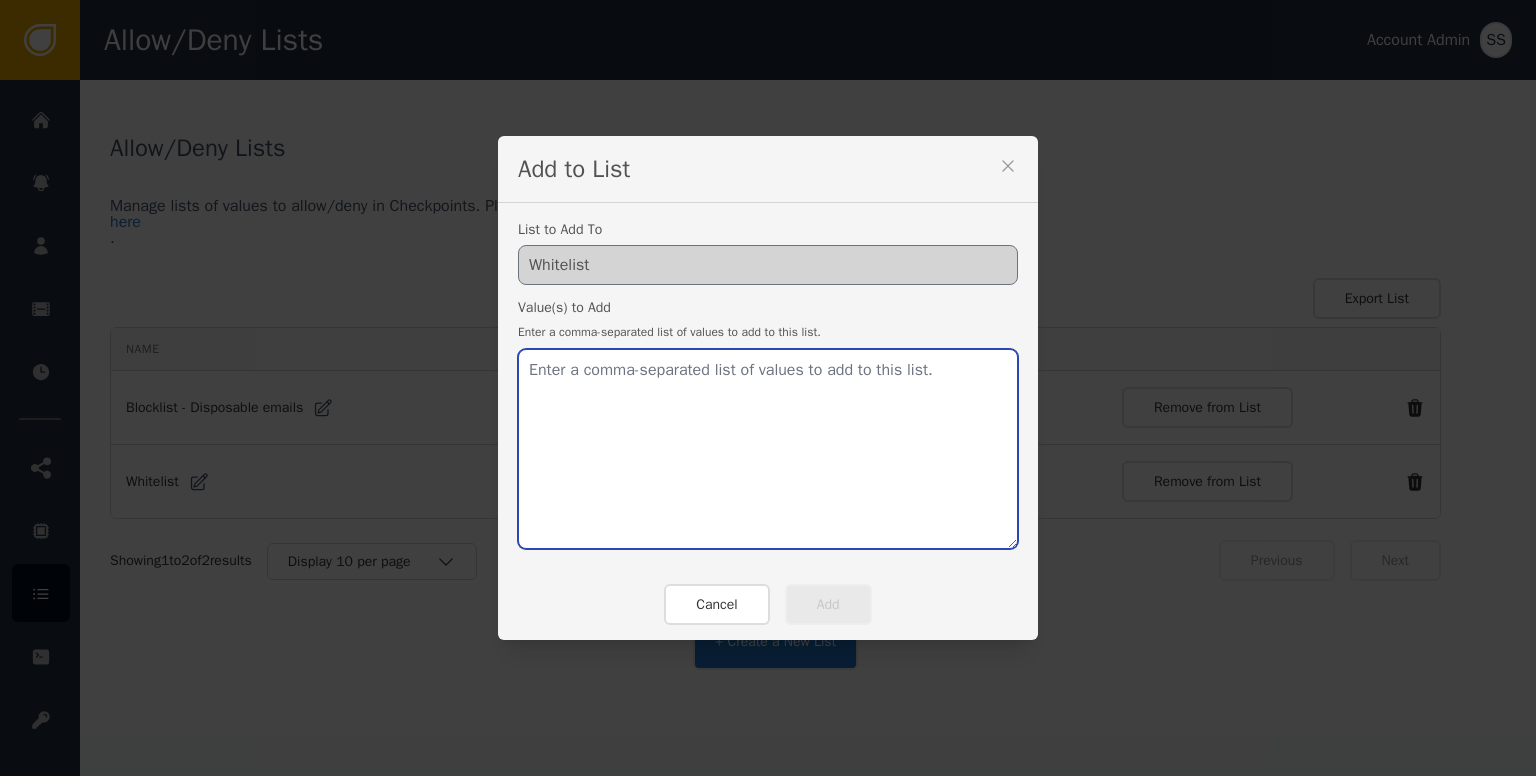 click at bounding box center [768, 449] 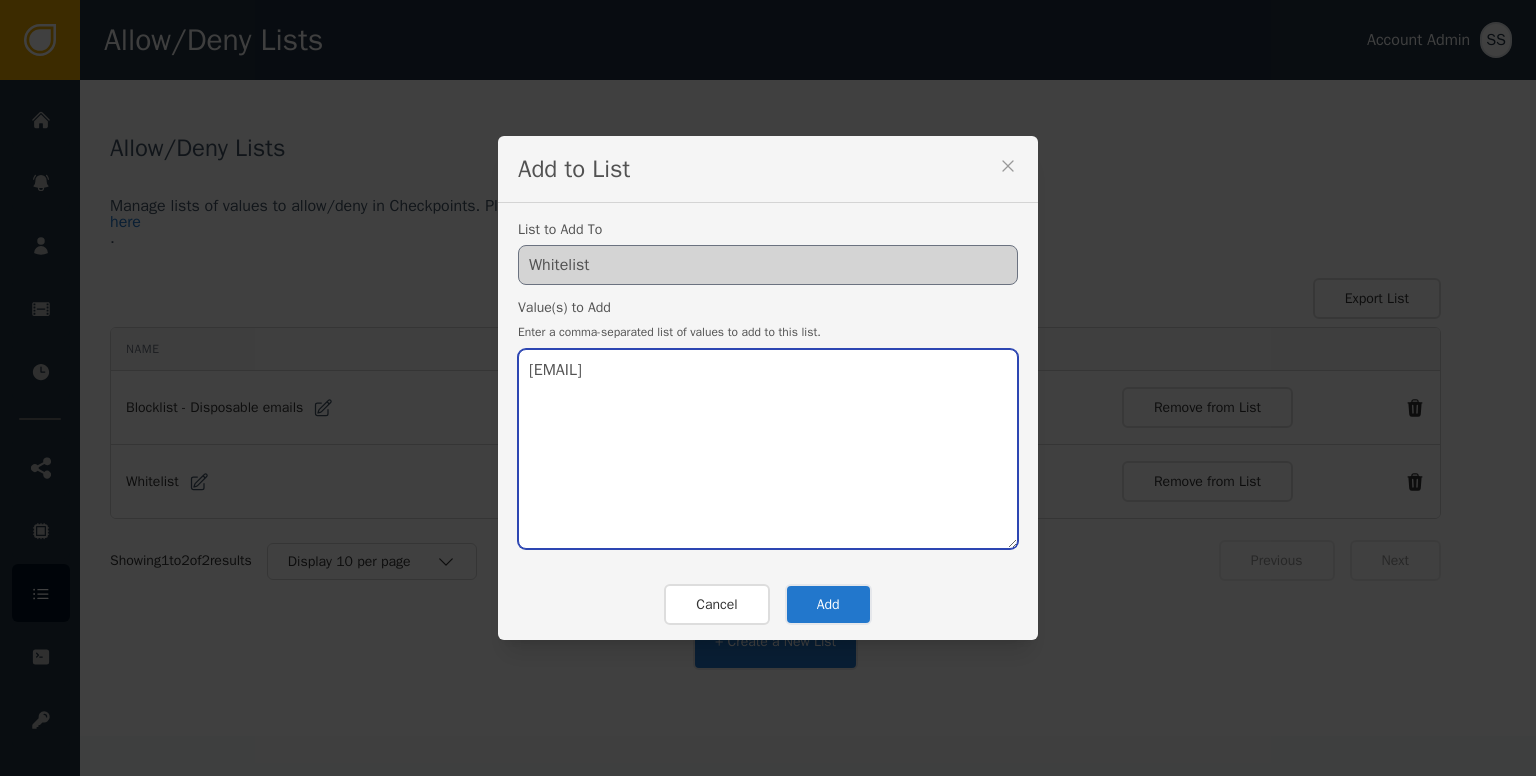 type on "[EMAIL]" 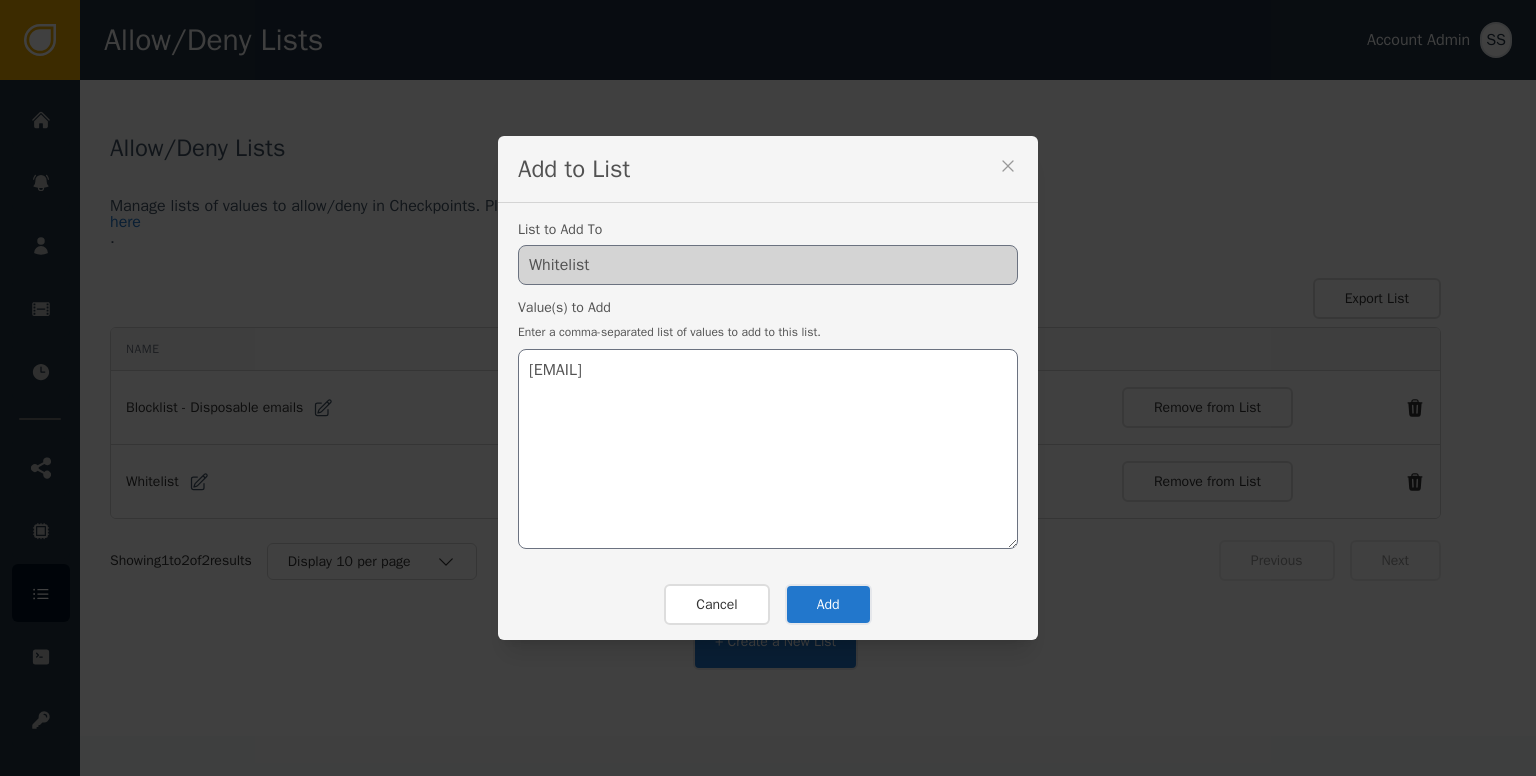 click on "Add" at bounding box center [828, 604] 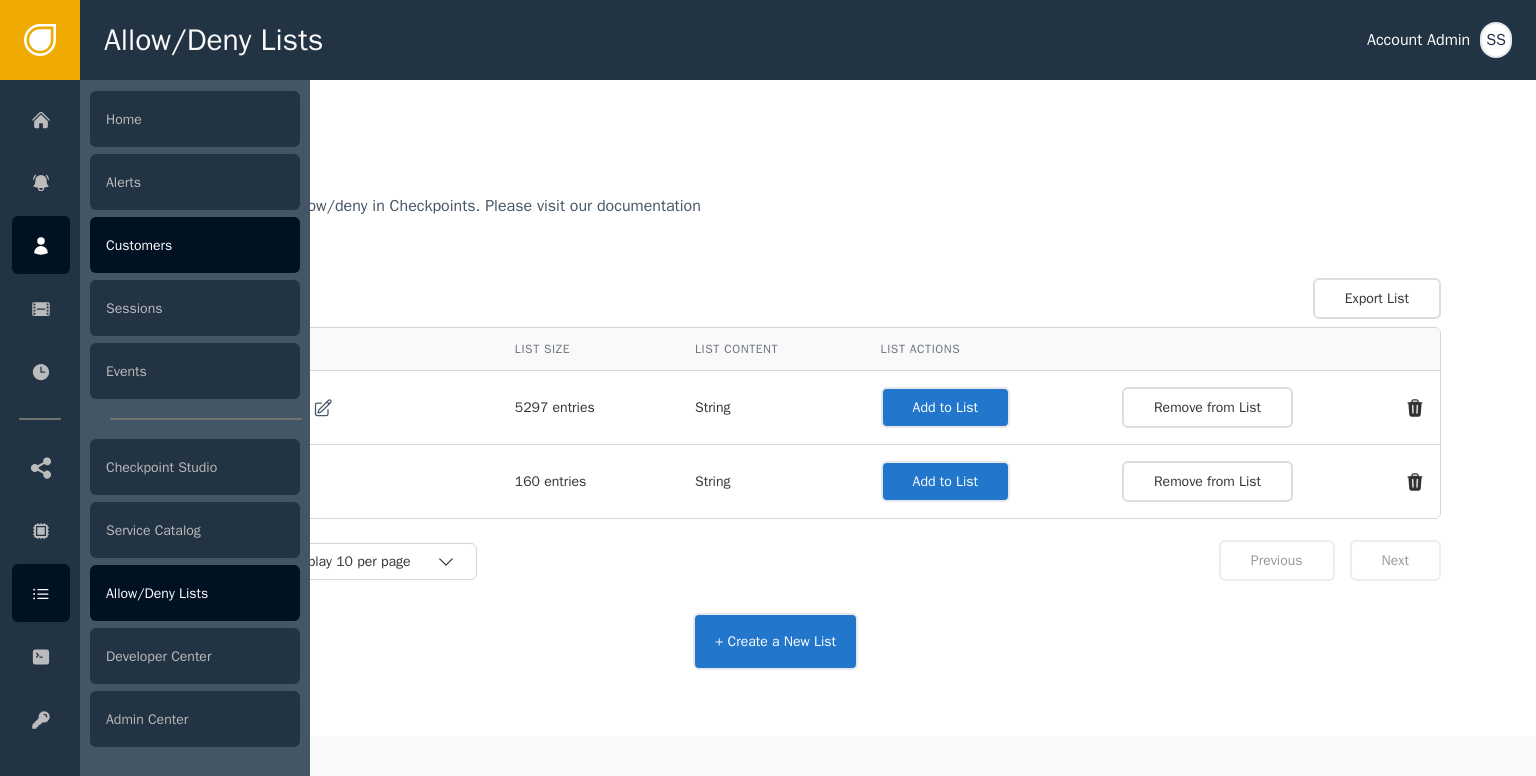 click at bounding box center [41, 246] 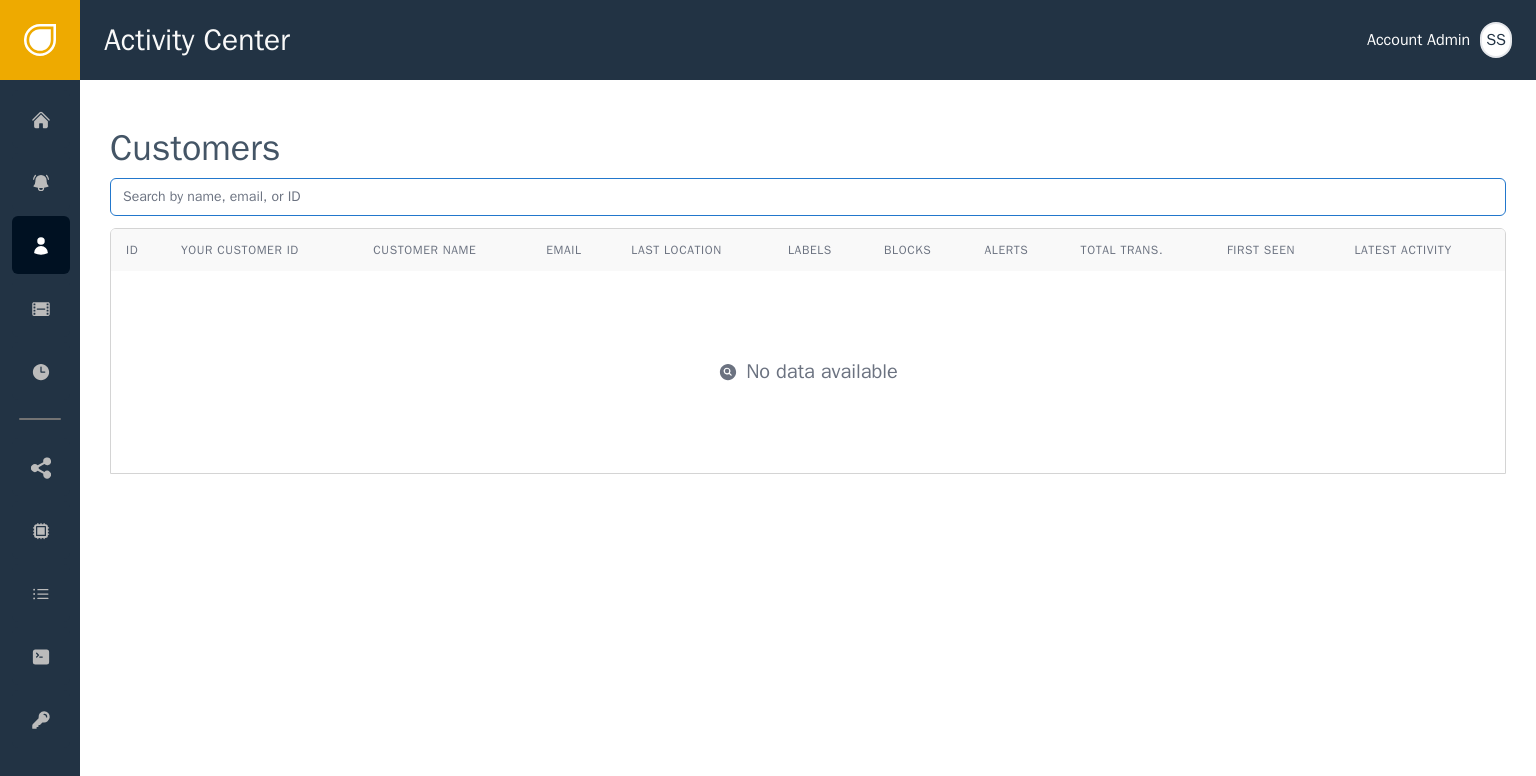 click at bounding box center (808, 197) 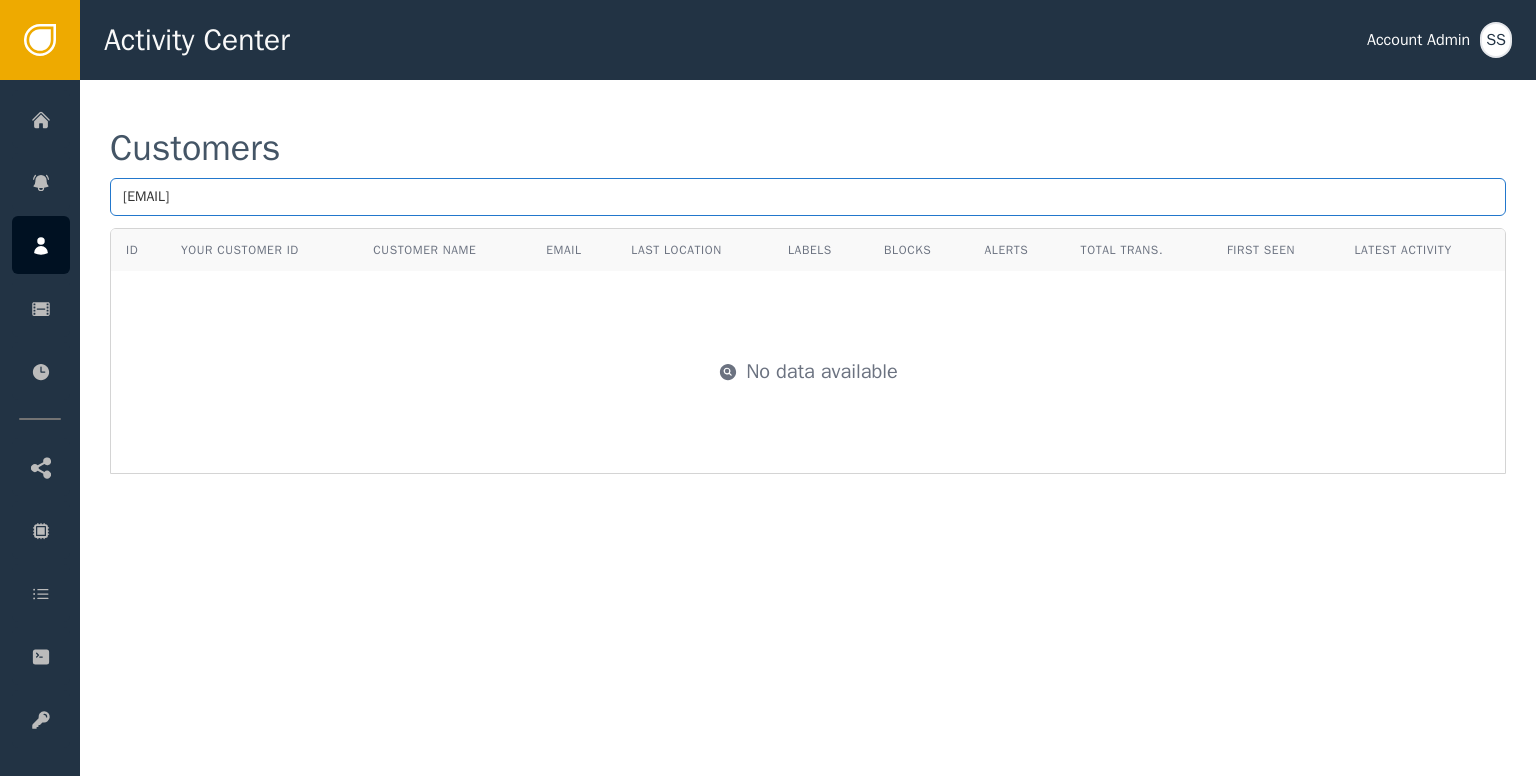 type on "[EMAIL]" 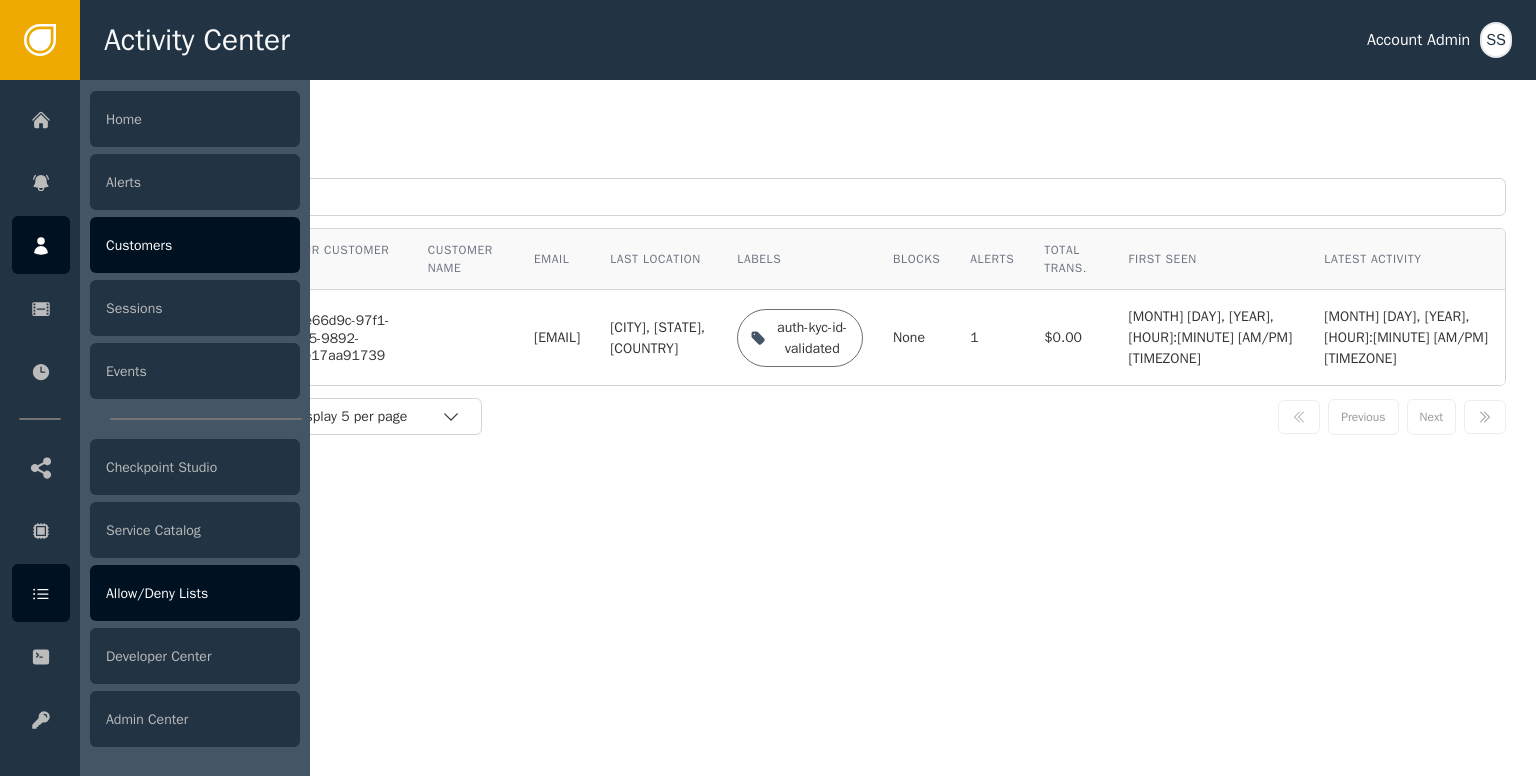 click on "Allow/Deny Lists" at bounding box center [195, 593] 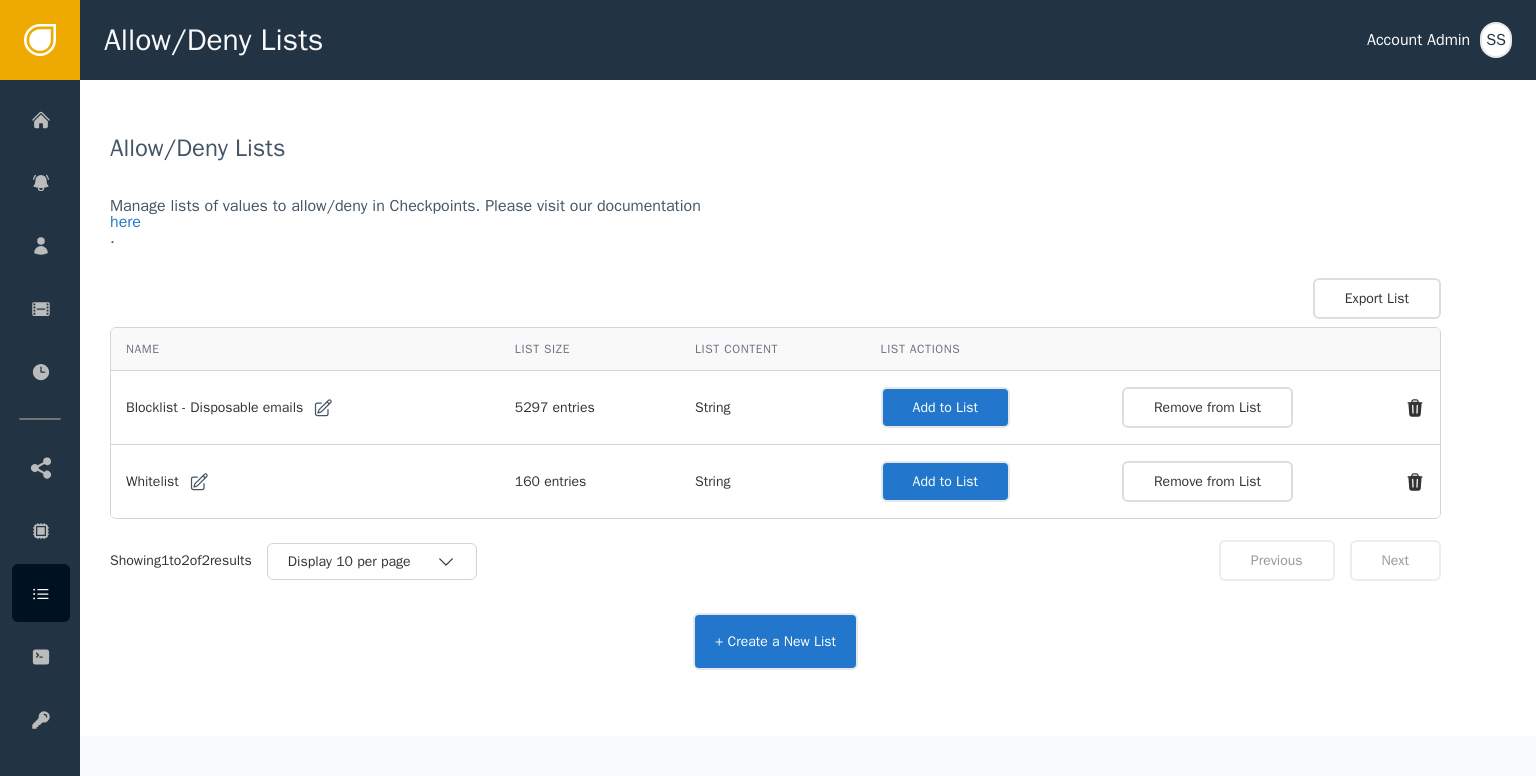 click on "Add to List" at bounding box center (945, 407) 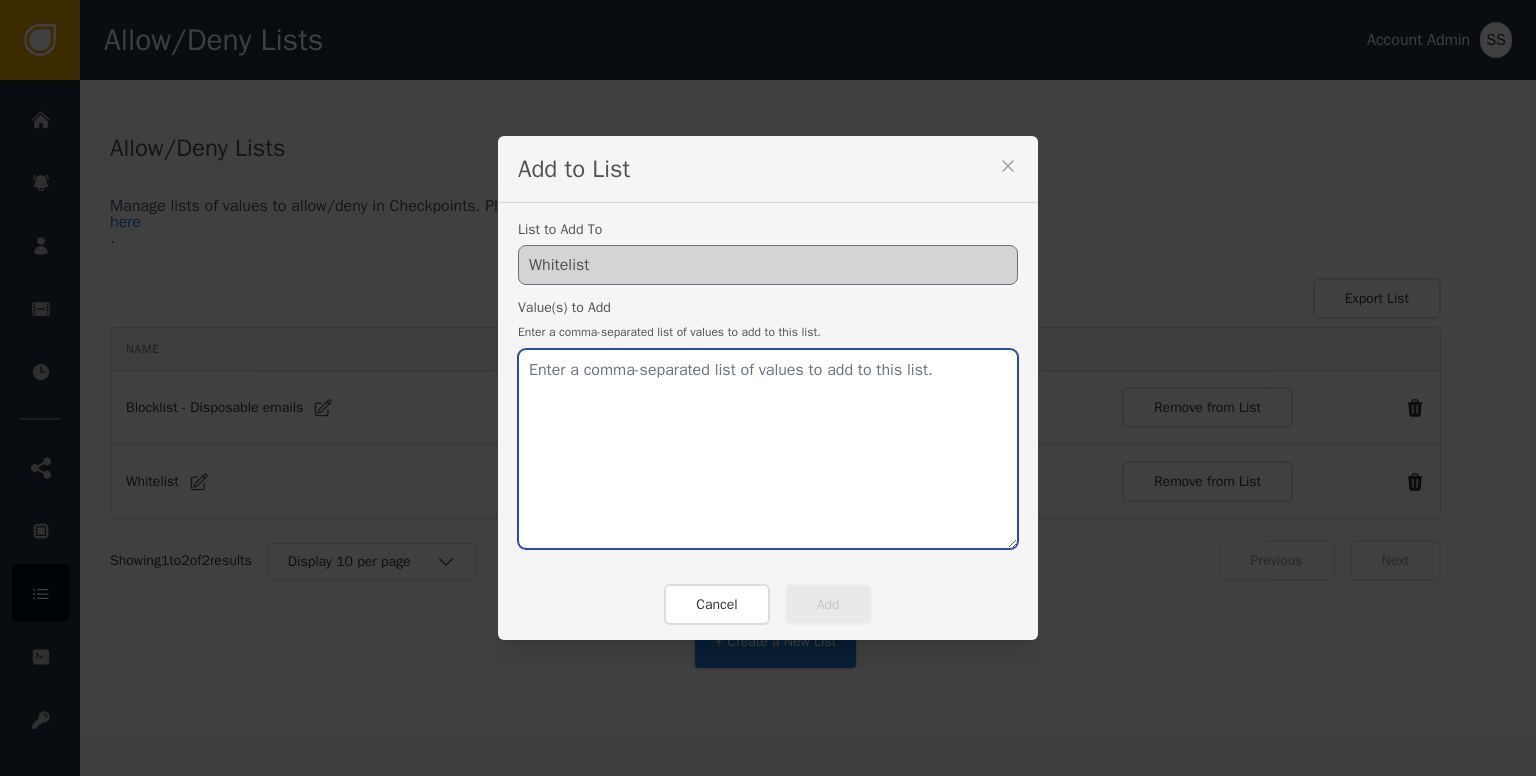 click at bounding box center (768, 449) 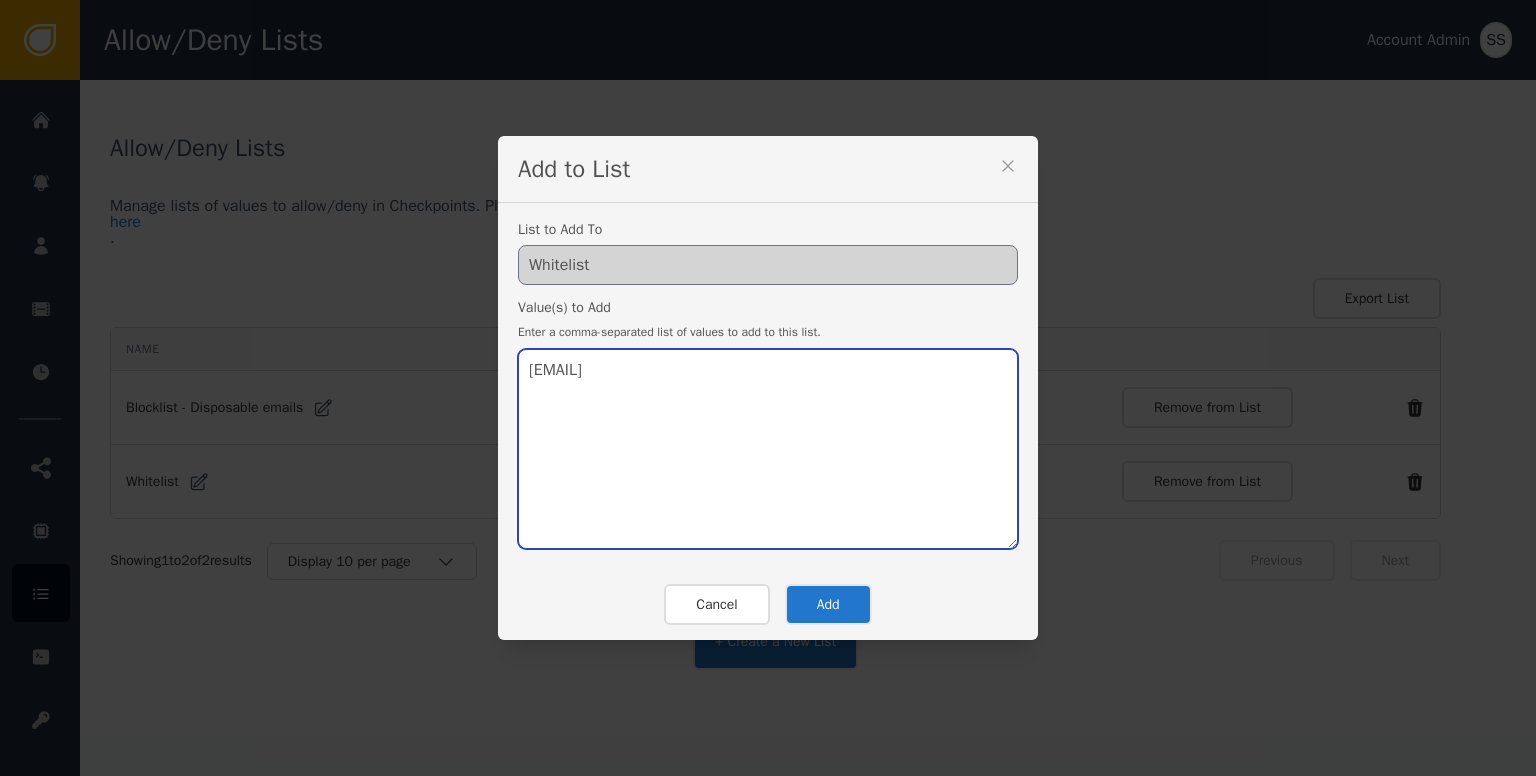 type on "[EMAIL]" 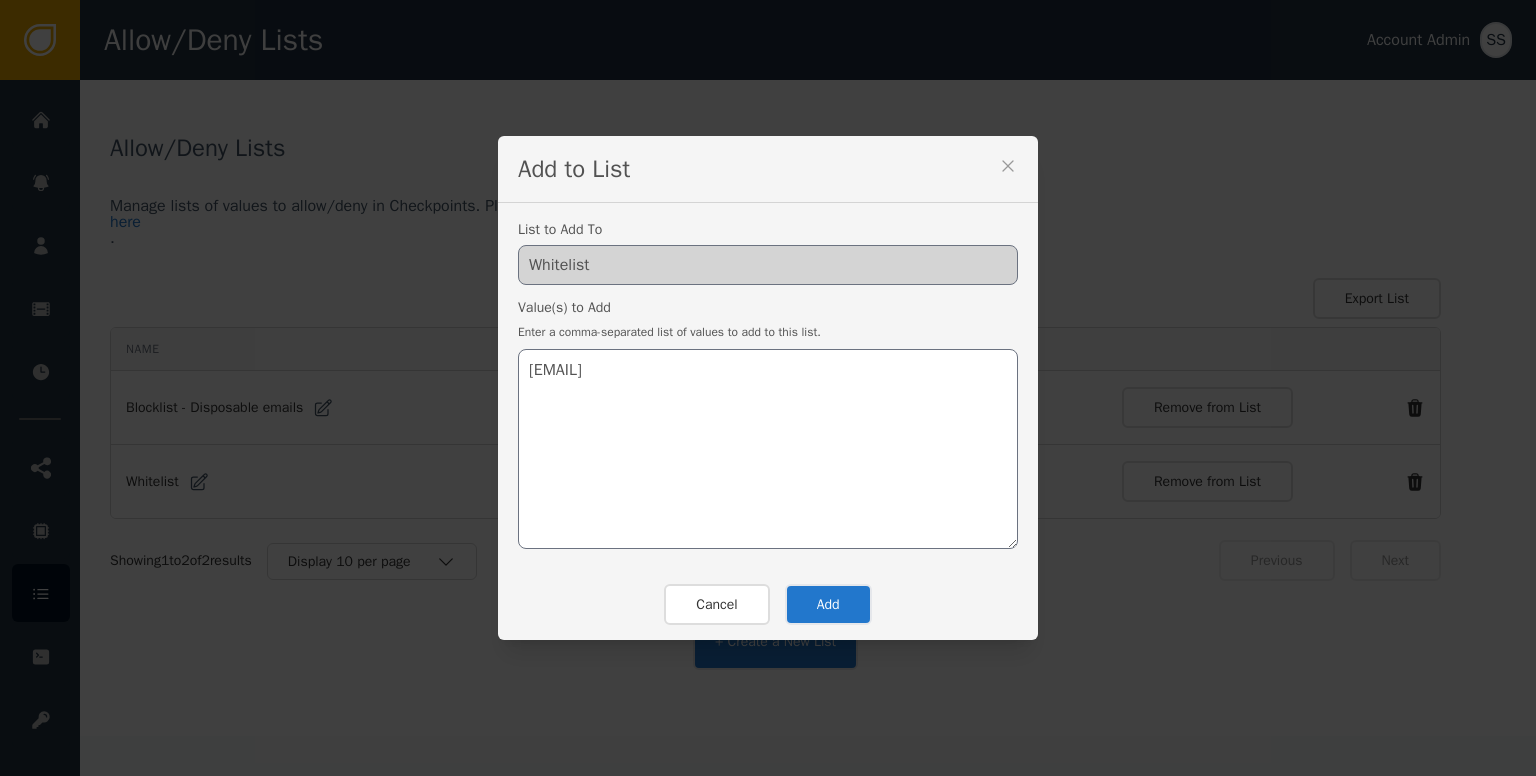 click on "Add" at bounding box center (828, 604) 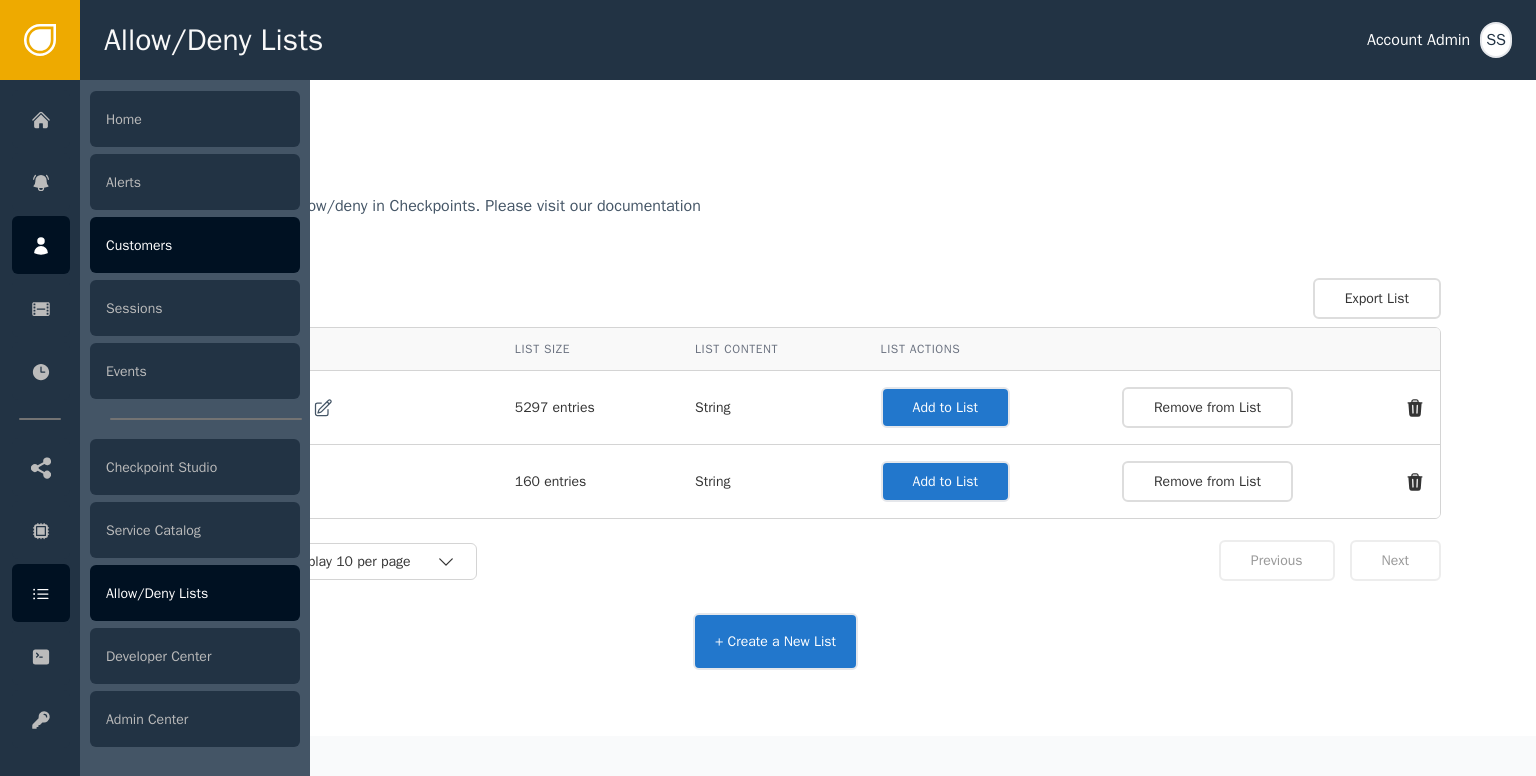 click on "Customers" at bounding box center [195, 245] 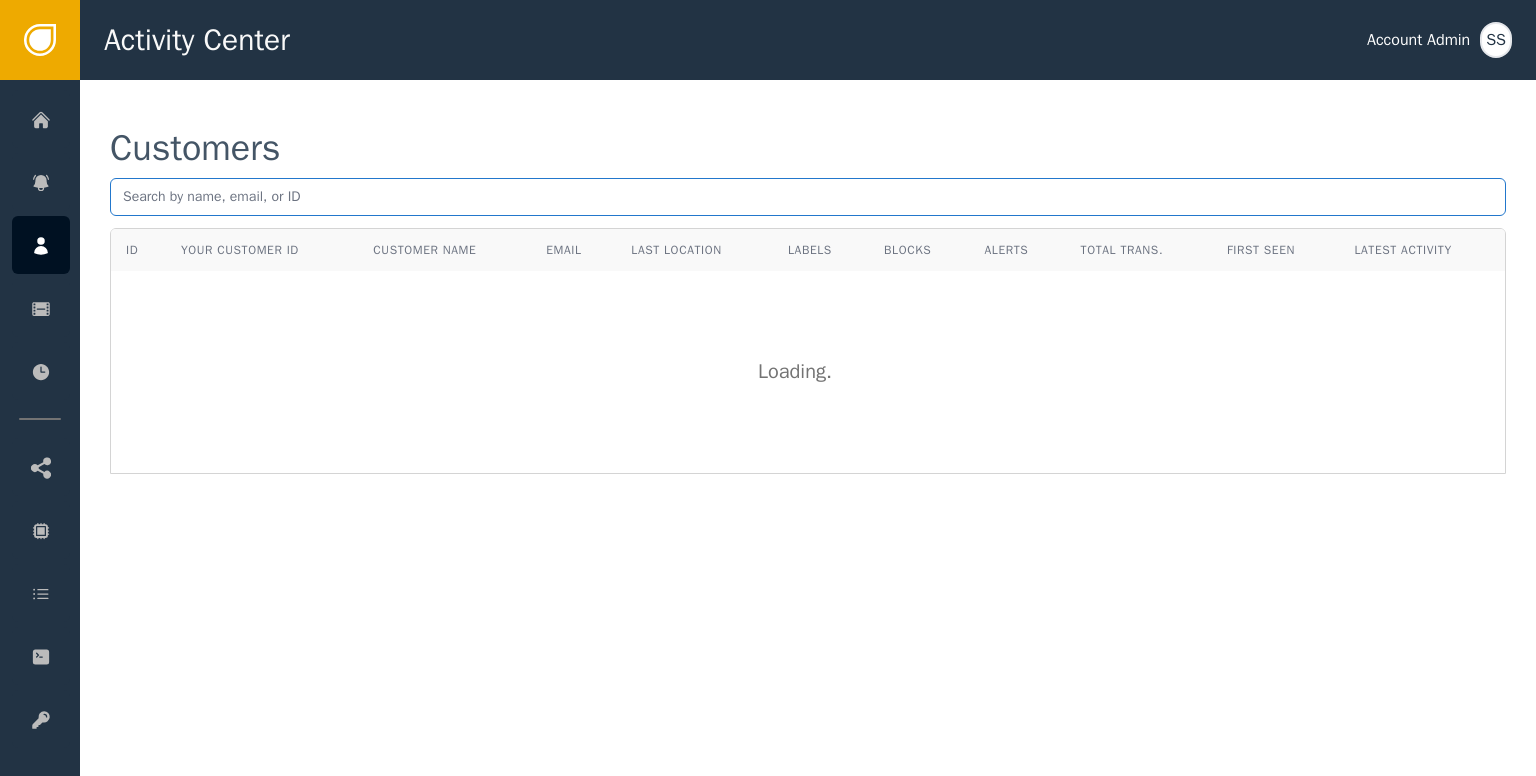 click at bounding box center (808, 197) 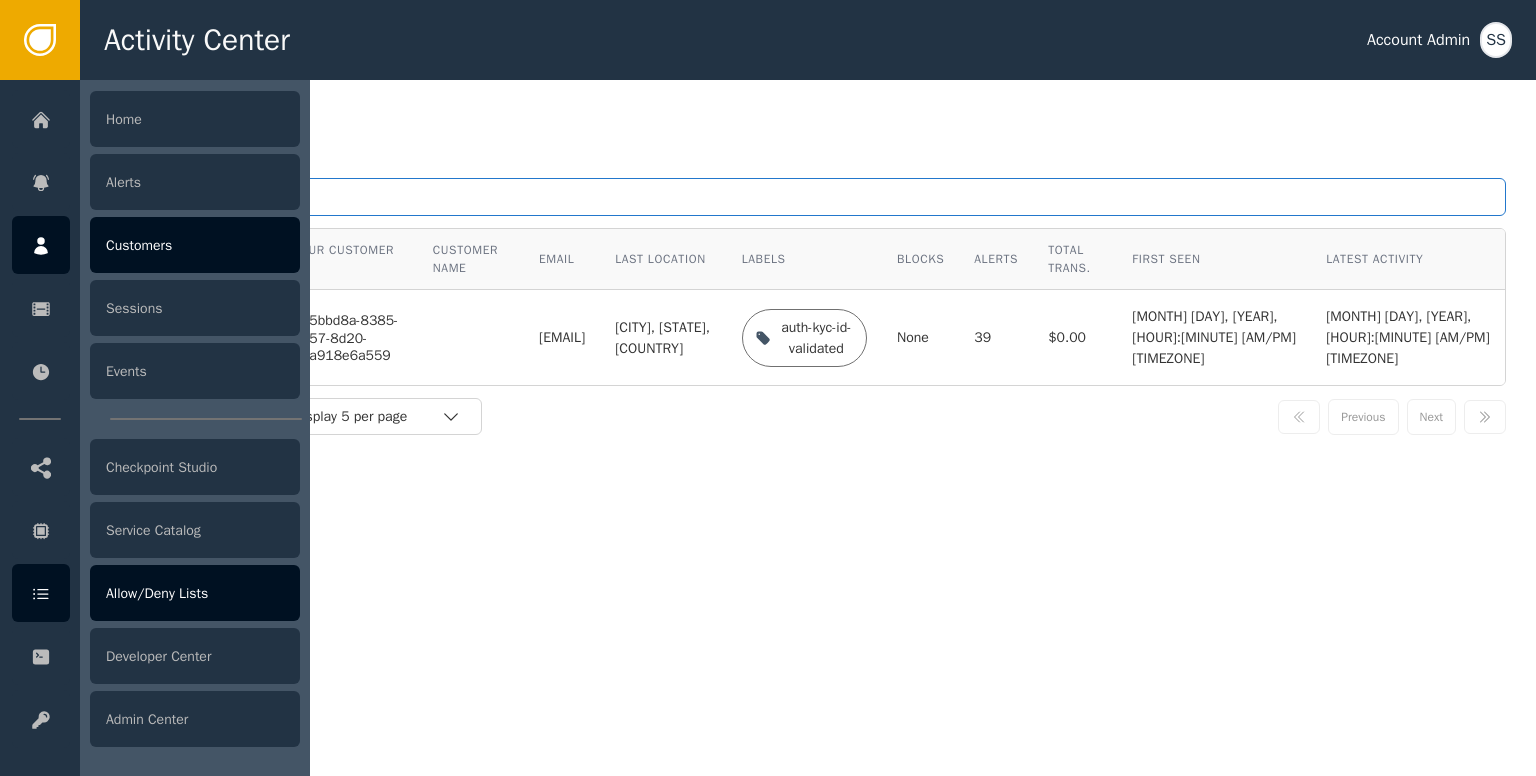 type on "[EMAIL]" 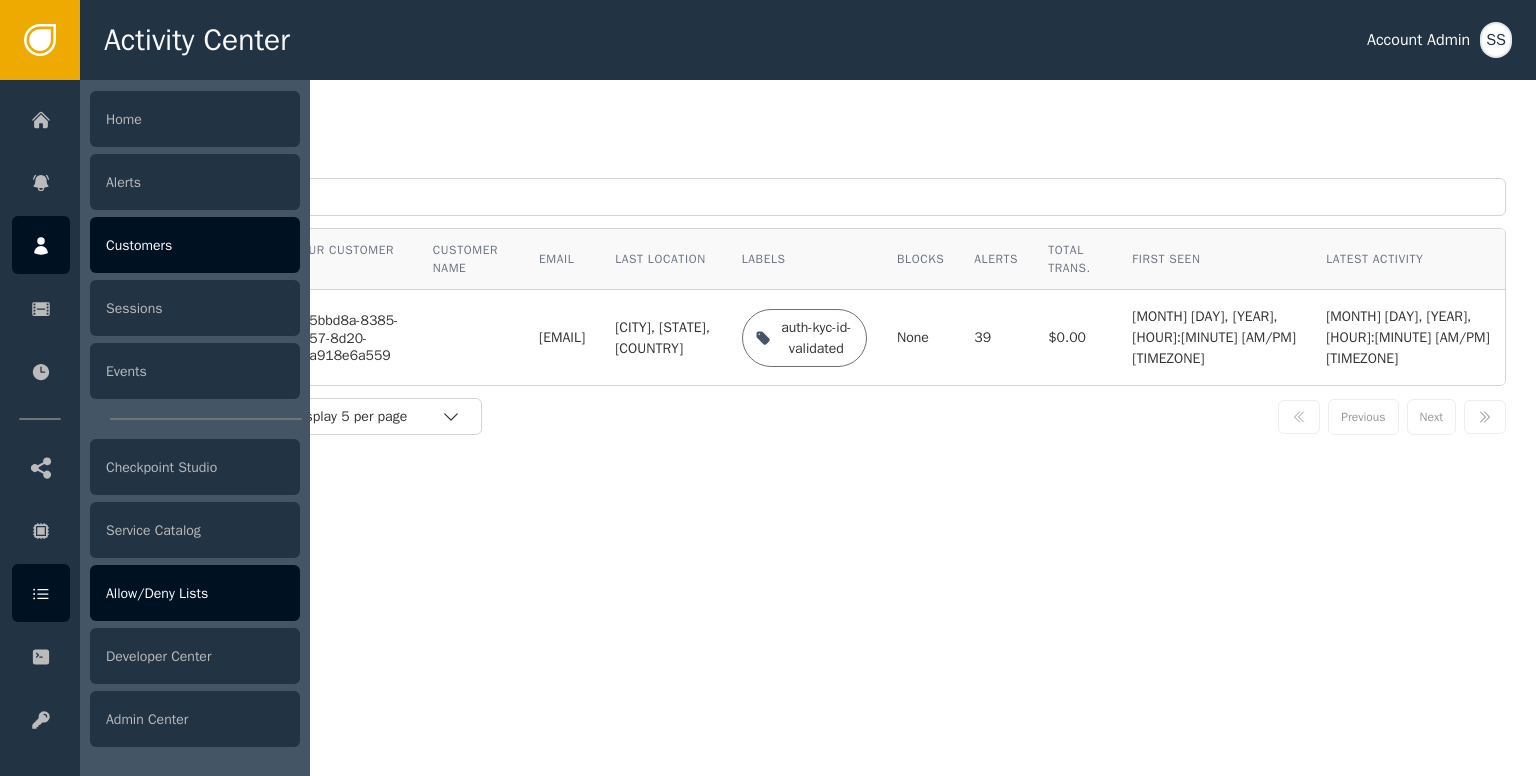 click on "Allow/Deny Lists" at bounding box center (195, 593) 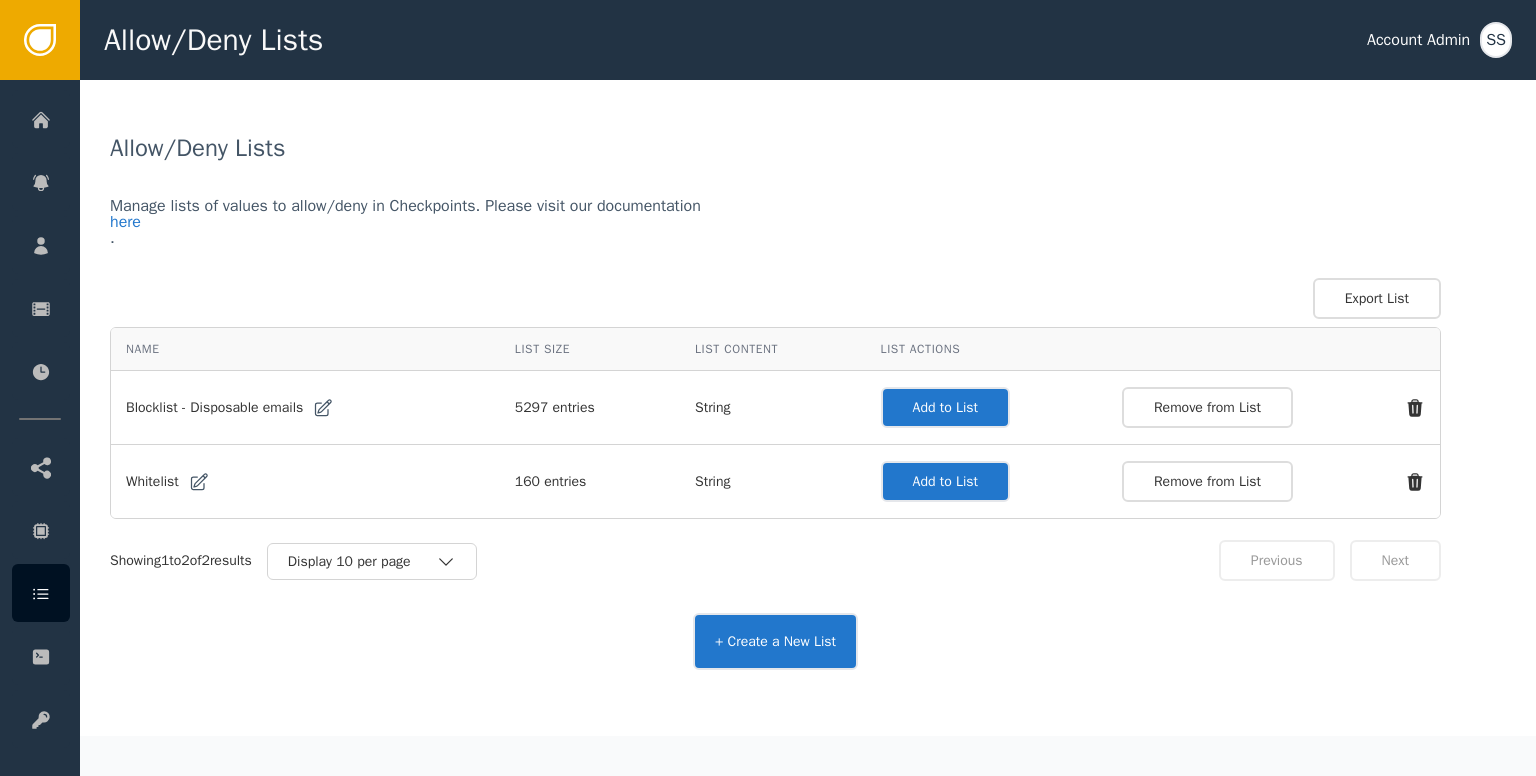 click on "Add to List" at bounding box center (945, 407) 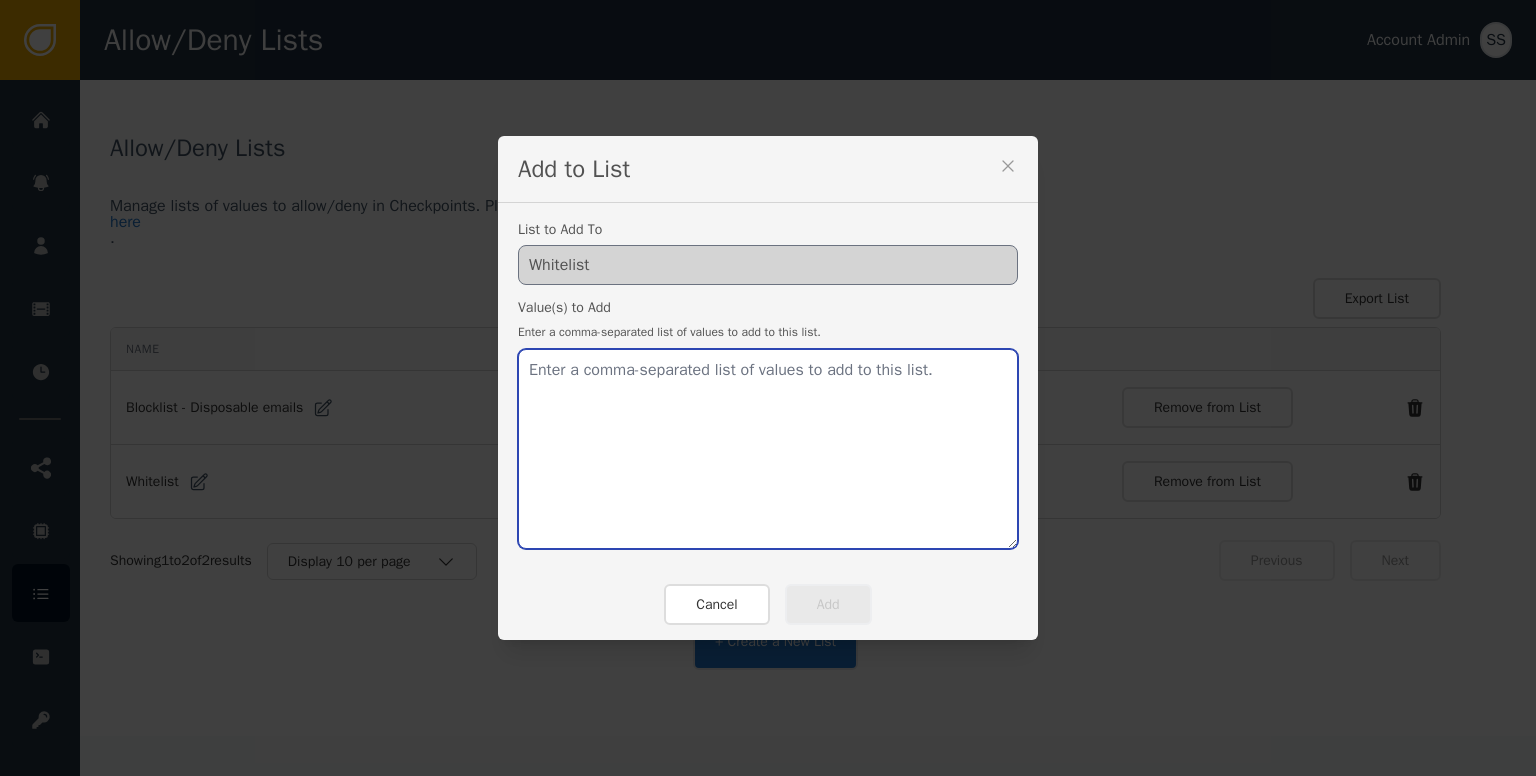 click at bounding box center [768, 449] 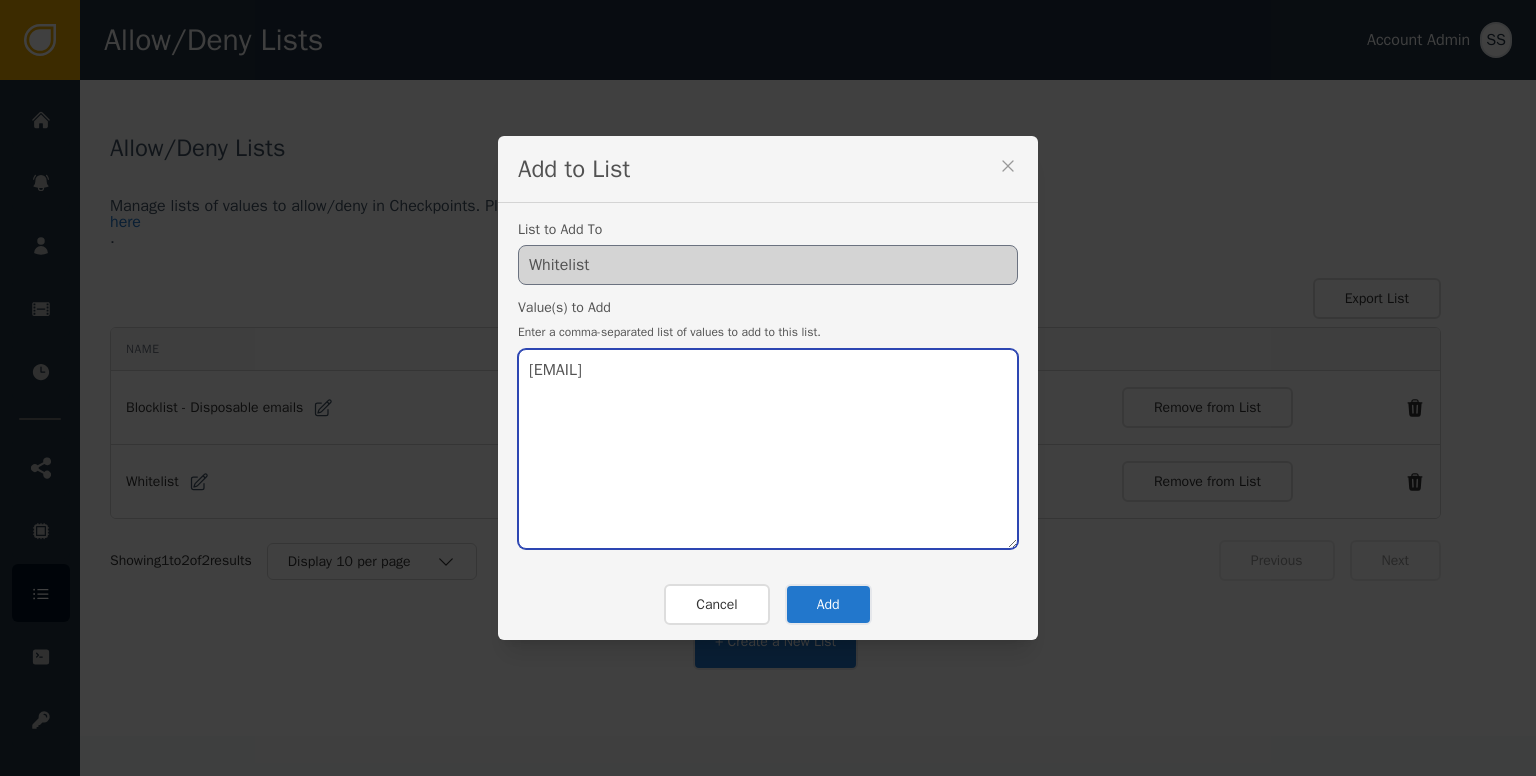 type on "[EMAIL]" 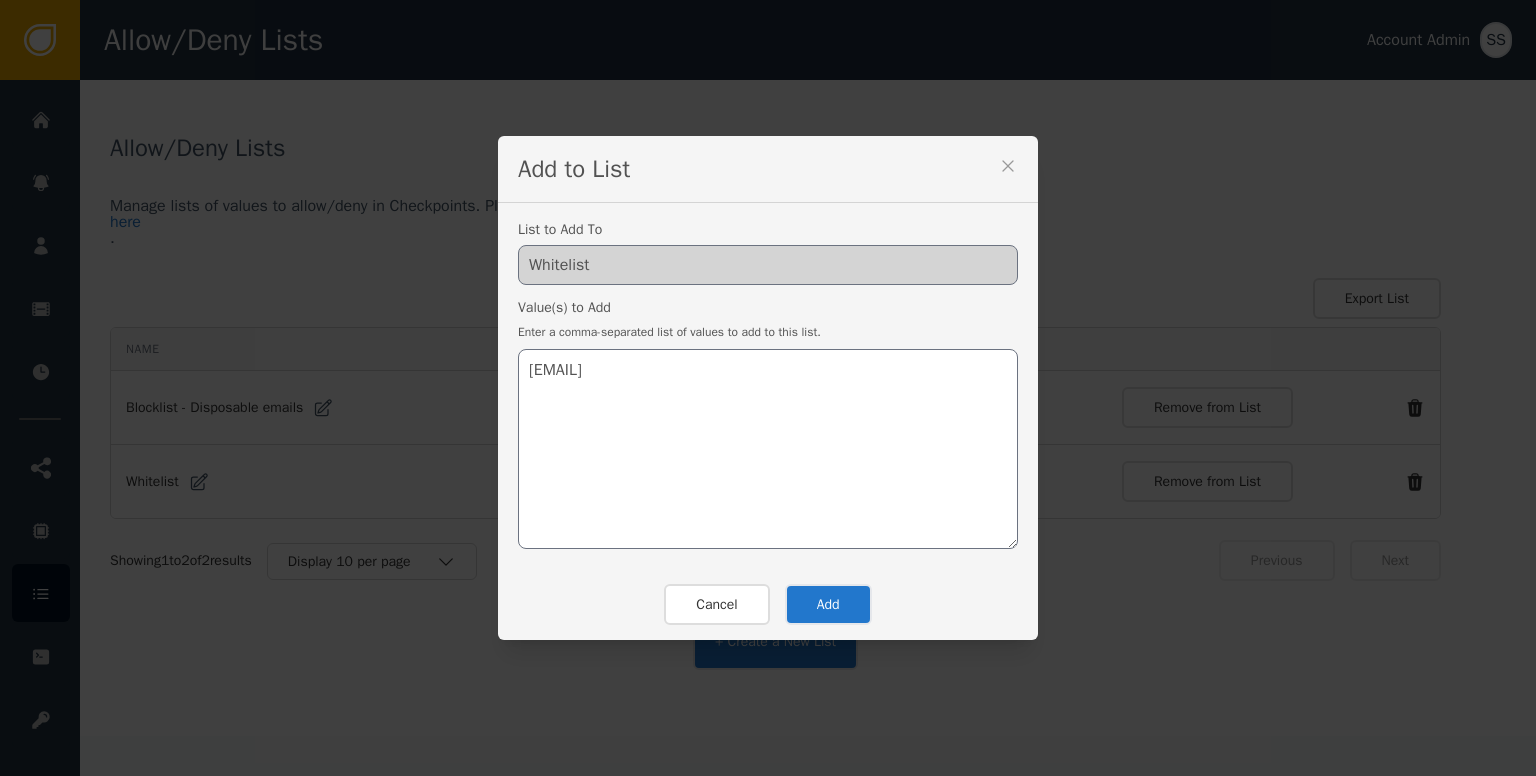 click on "Add" at bounding box center (828, 604) 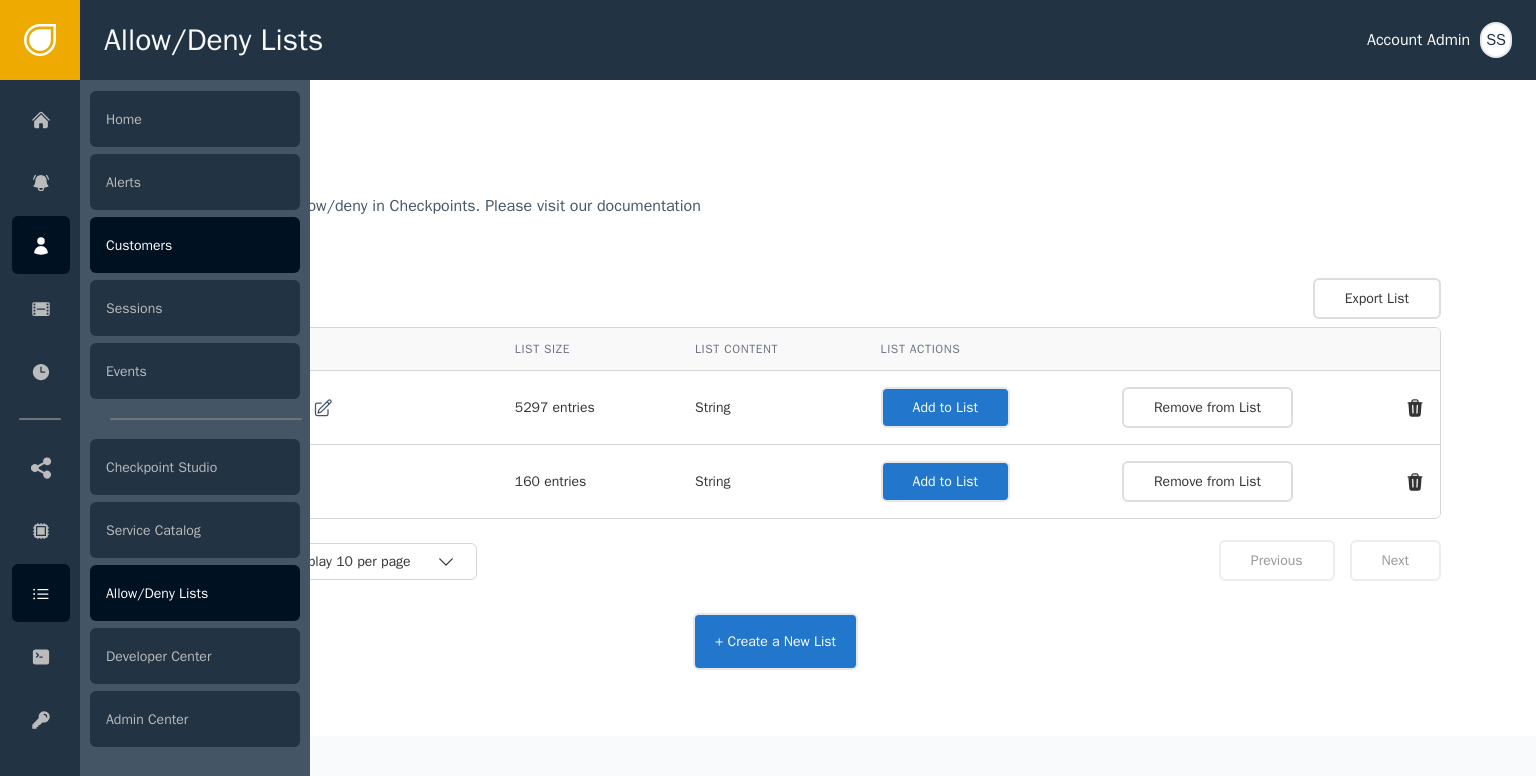 click at bounding box center (41, 245) 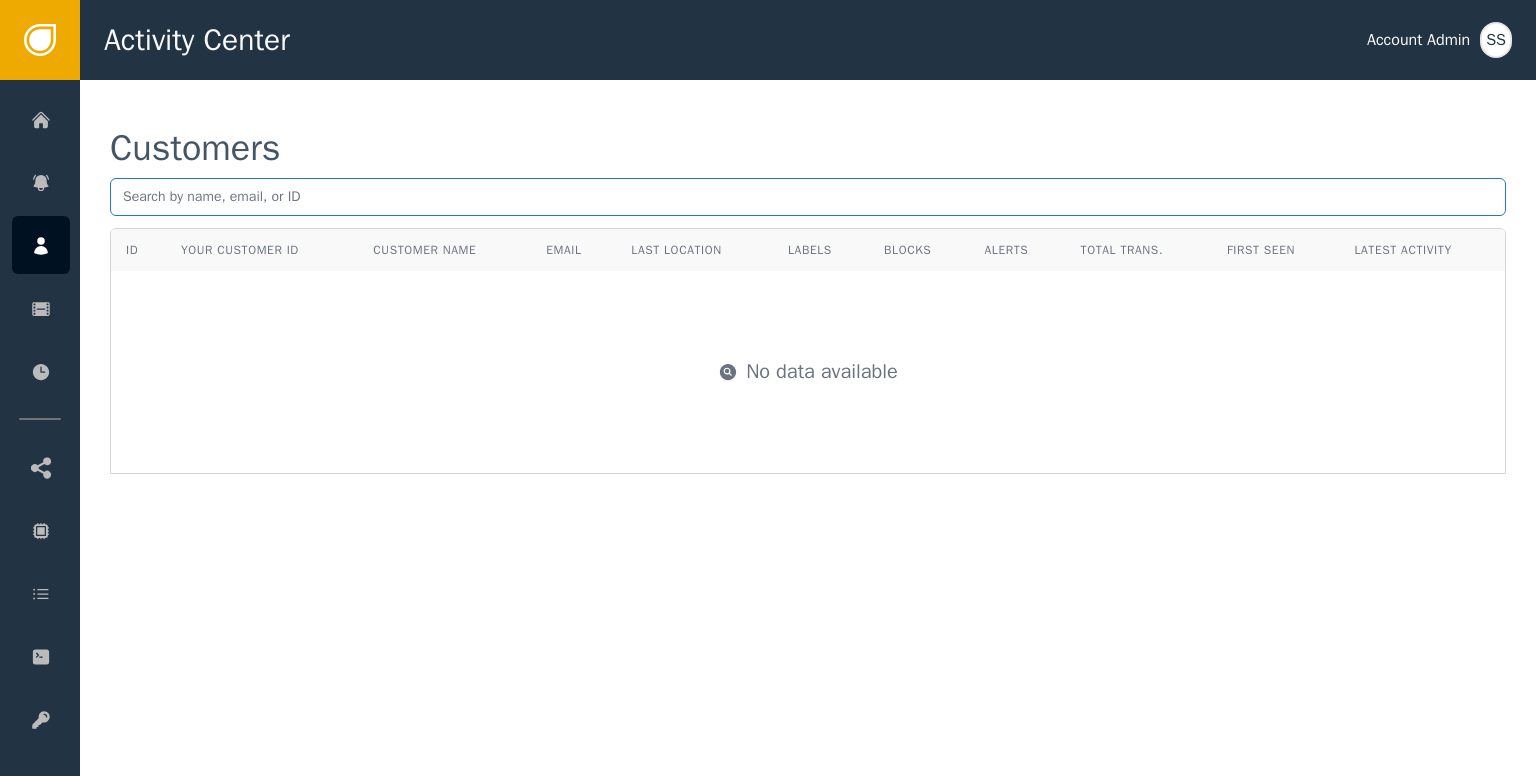 click at bounding box center (808, 197) 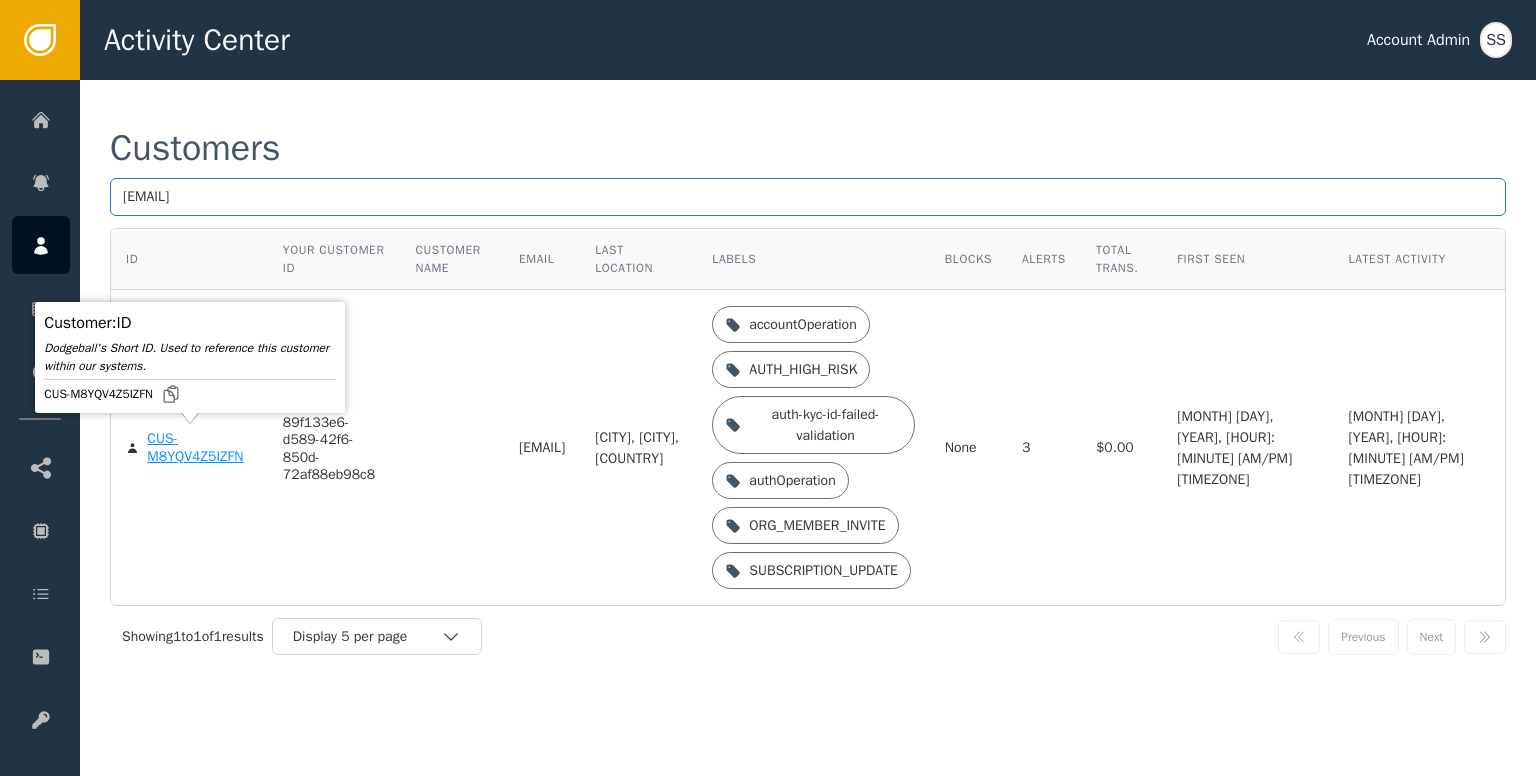 type on "[EMAIL]" 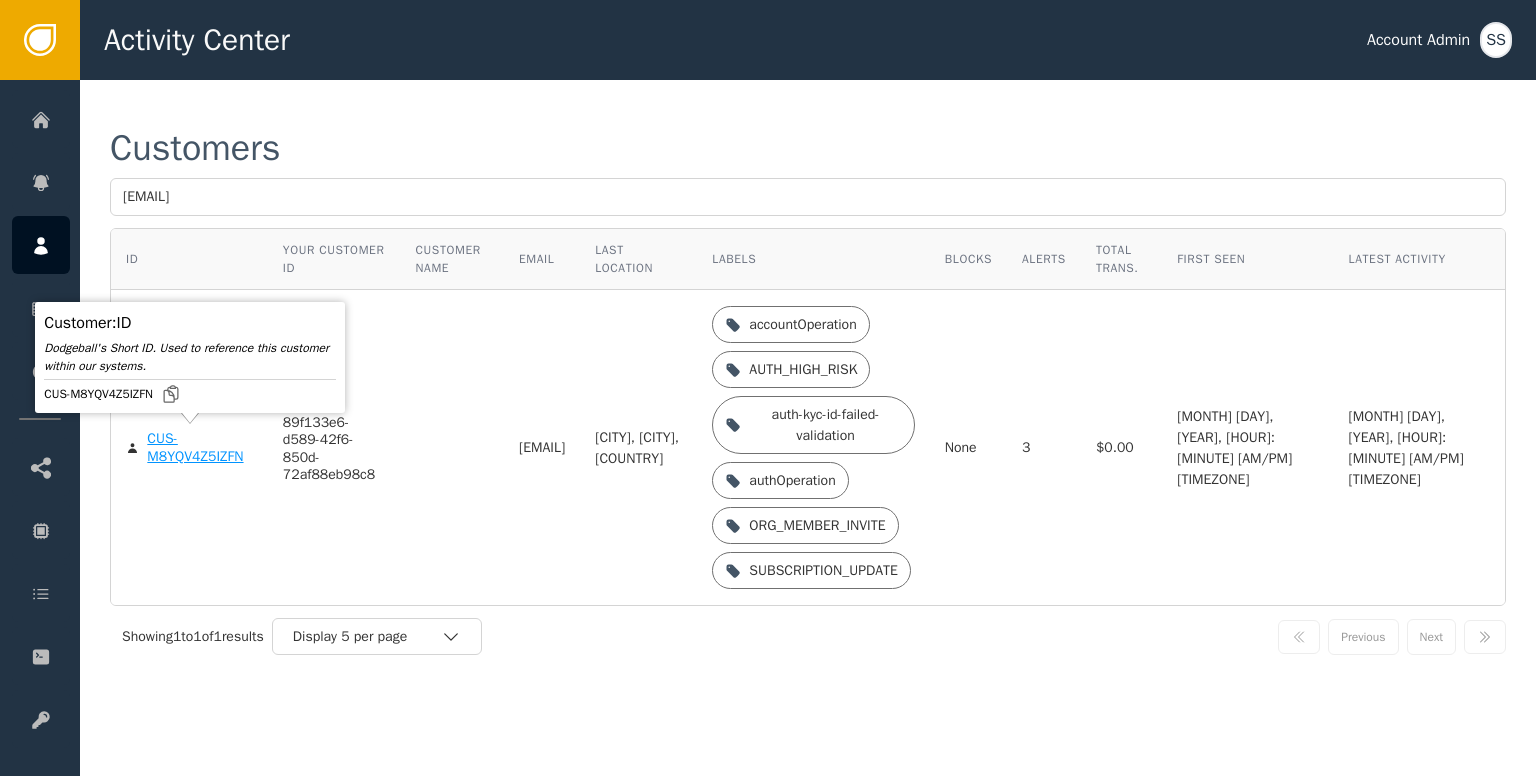click on "CUS-M8YQV4Z5IZFN" at bounding box center [200, 447] 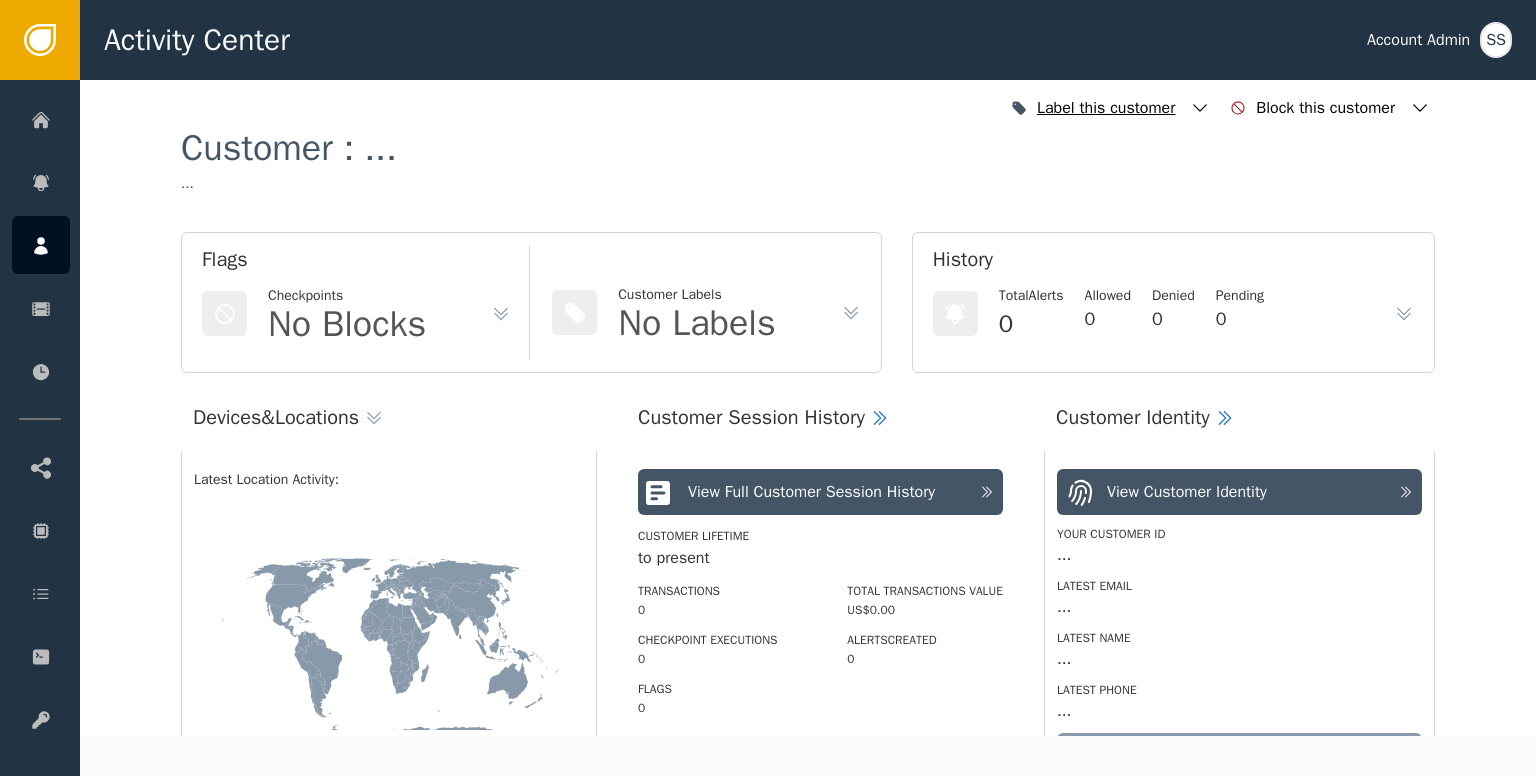 click at bounding box center [1200, 108] 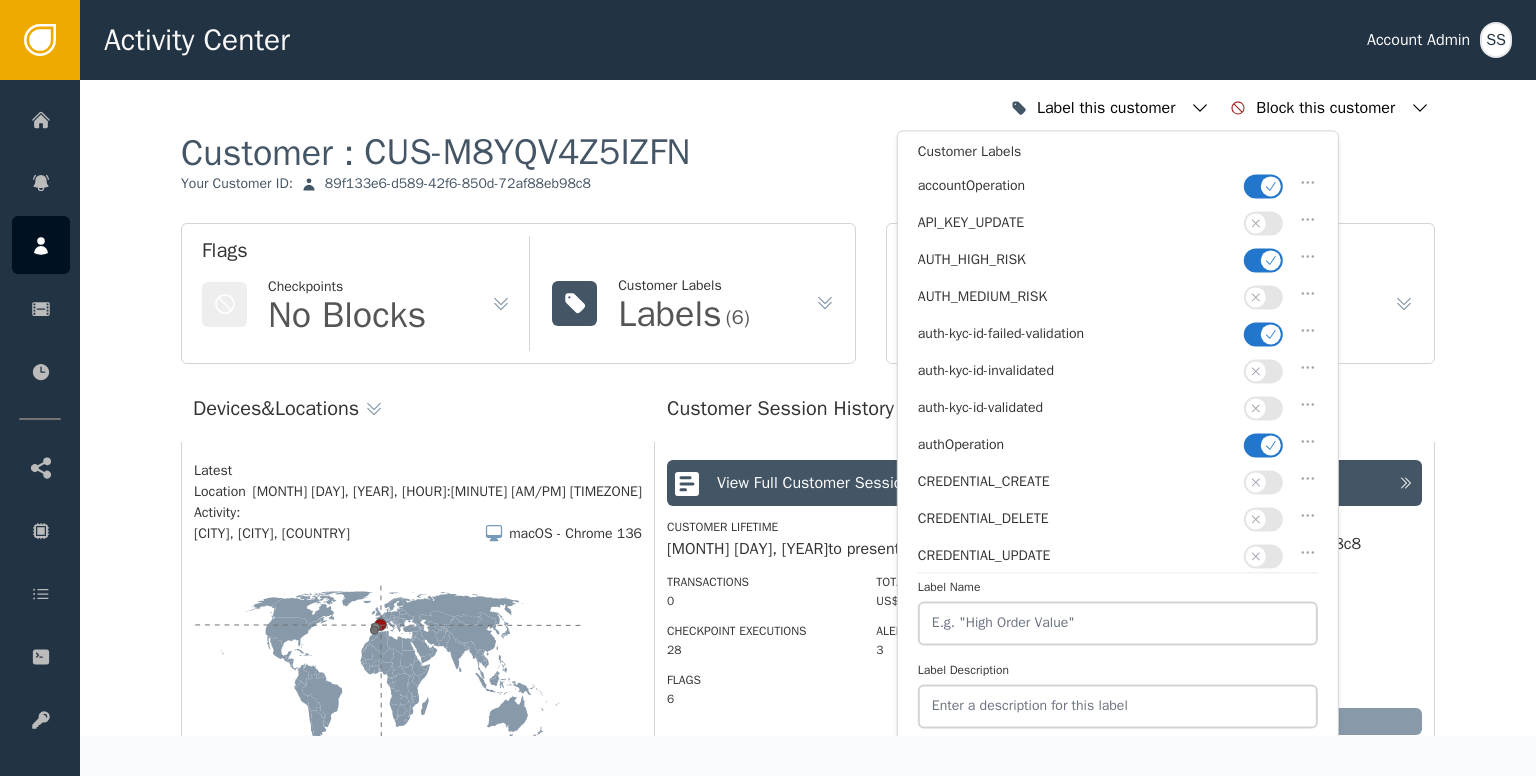 click at bounding box center (1271, 186) 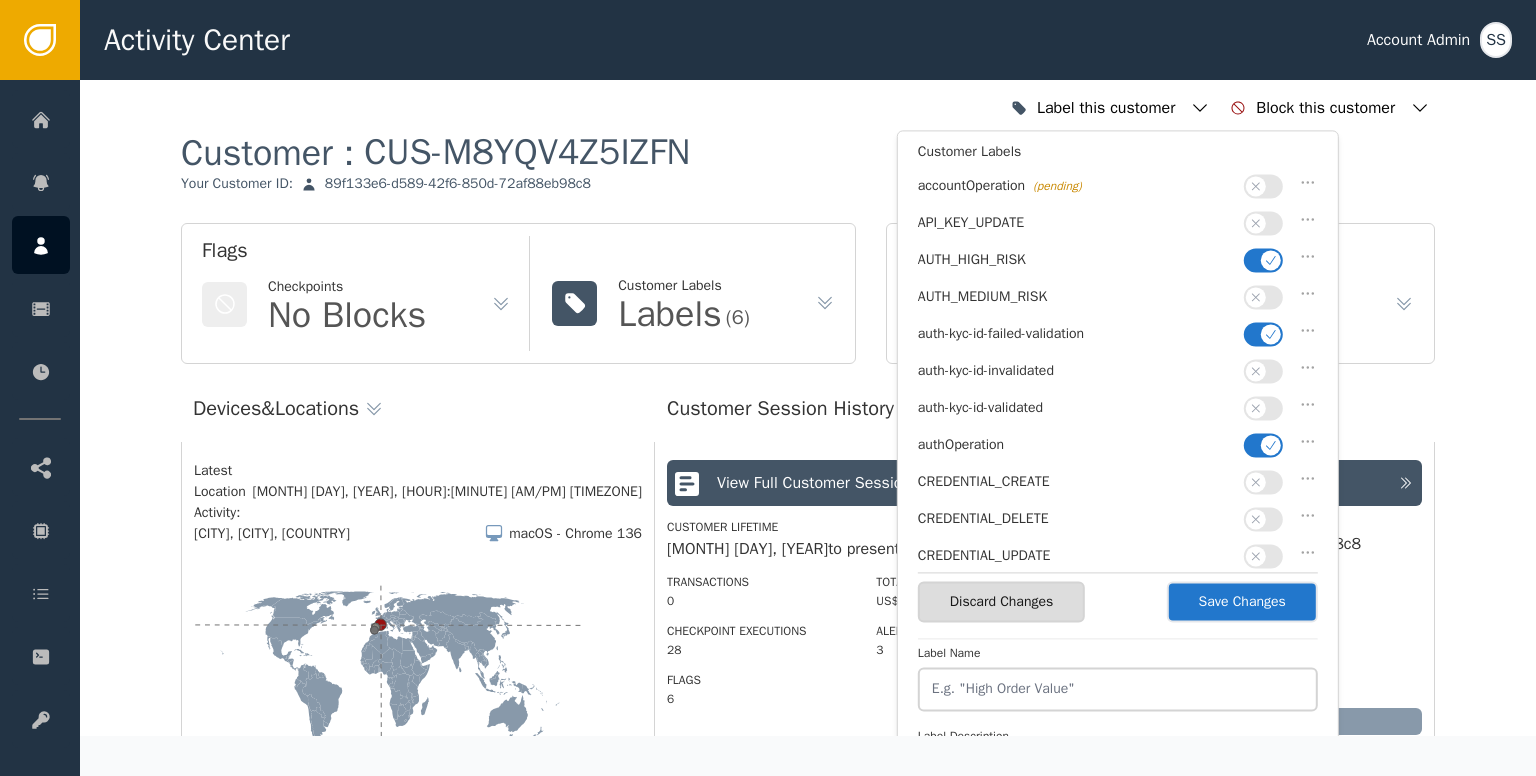 click at bounding box center (1271, 260) 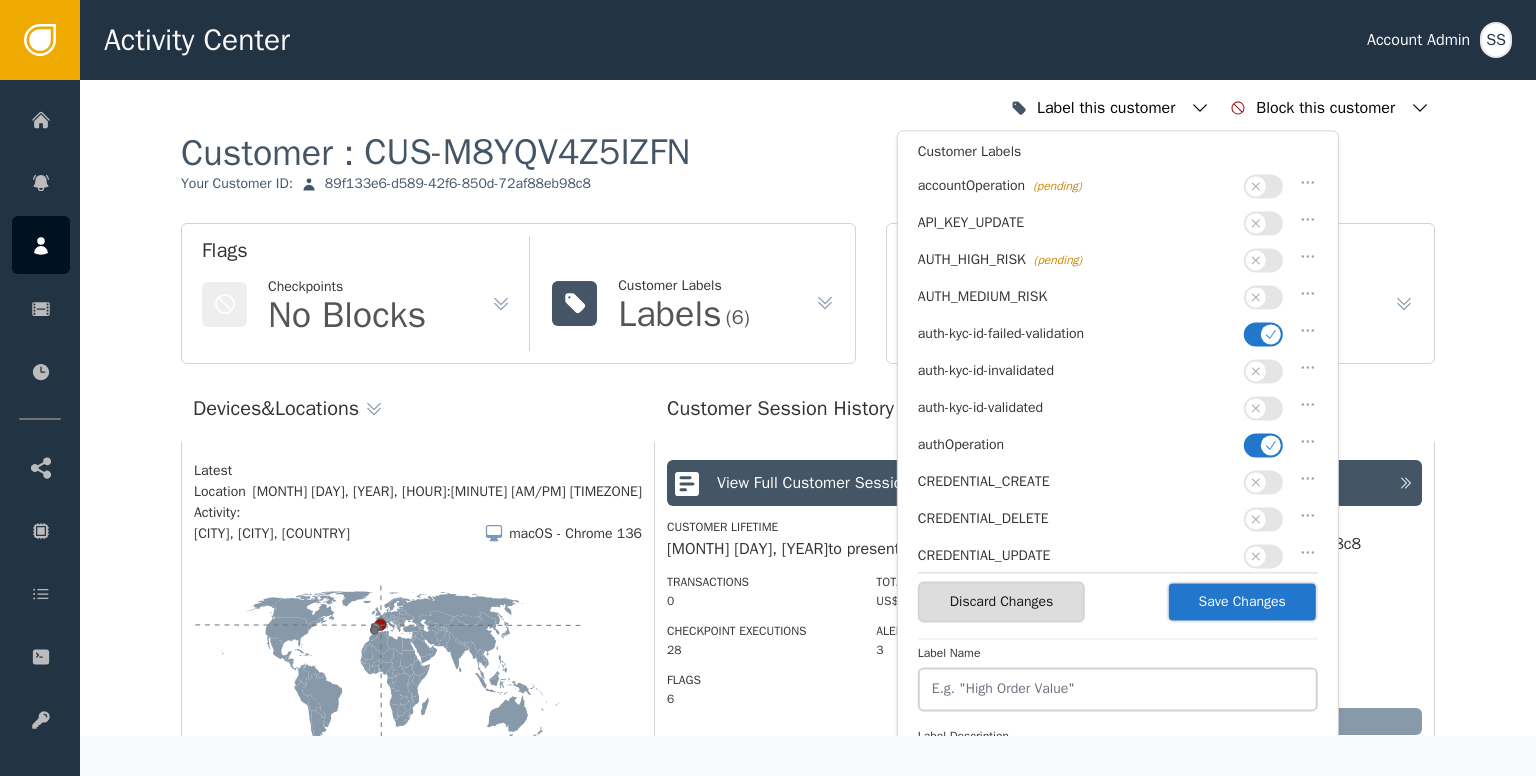 click at bounding box center (1271, 334) 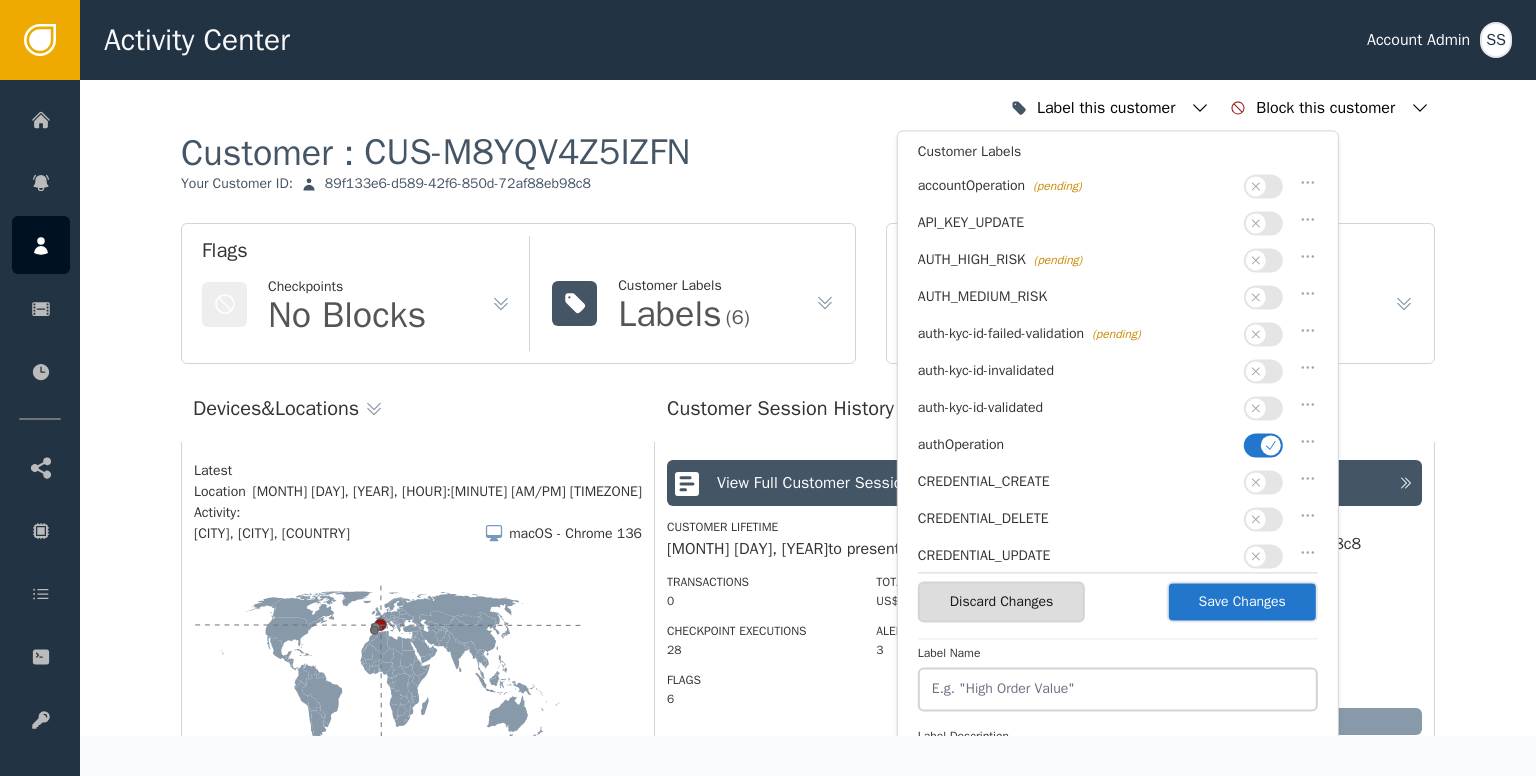 click on "auth-kyc-id-invalidated" at bounding box center (1118, 375) 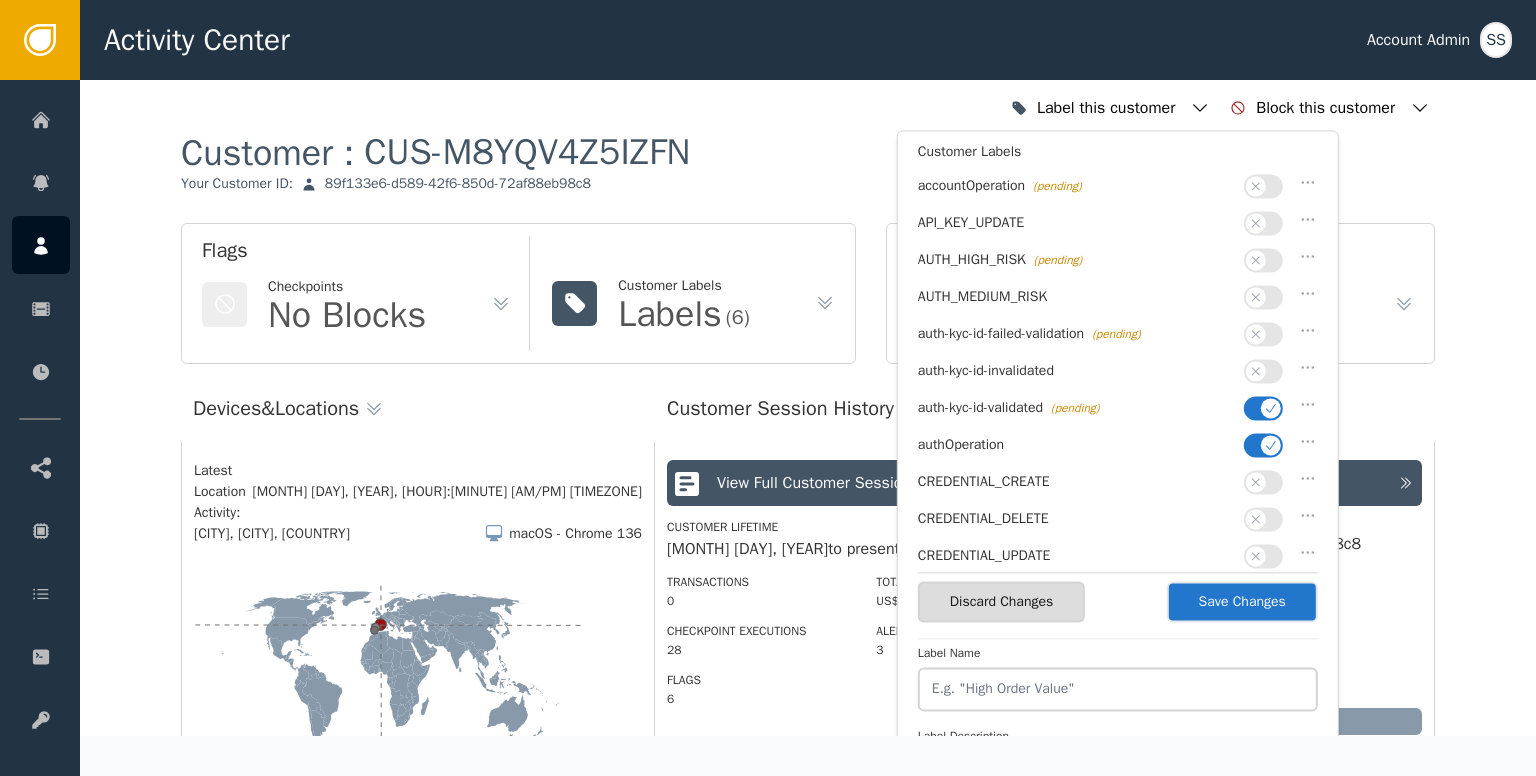 click at bounding box center [1271, 445] 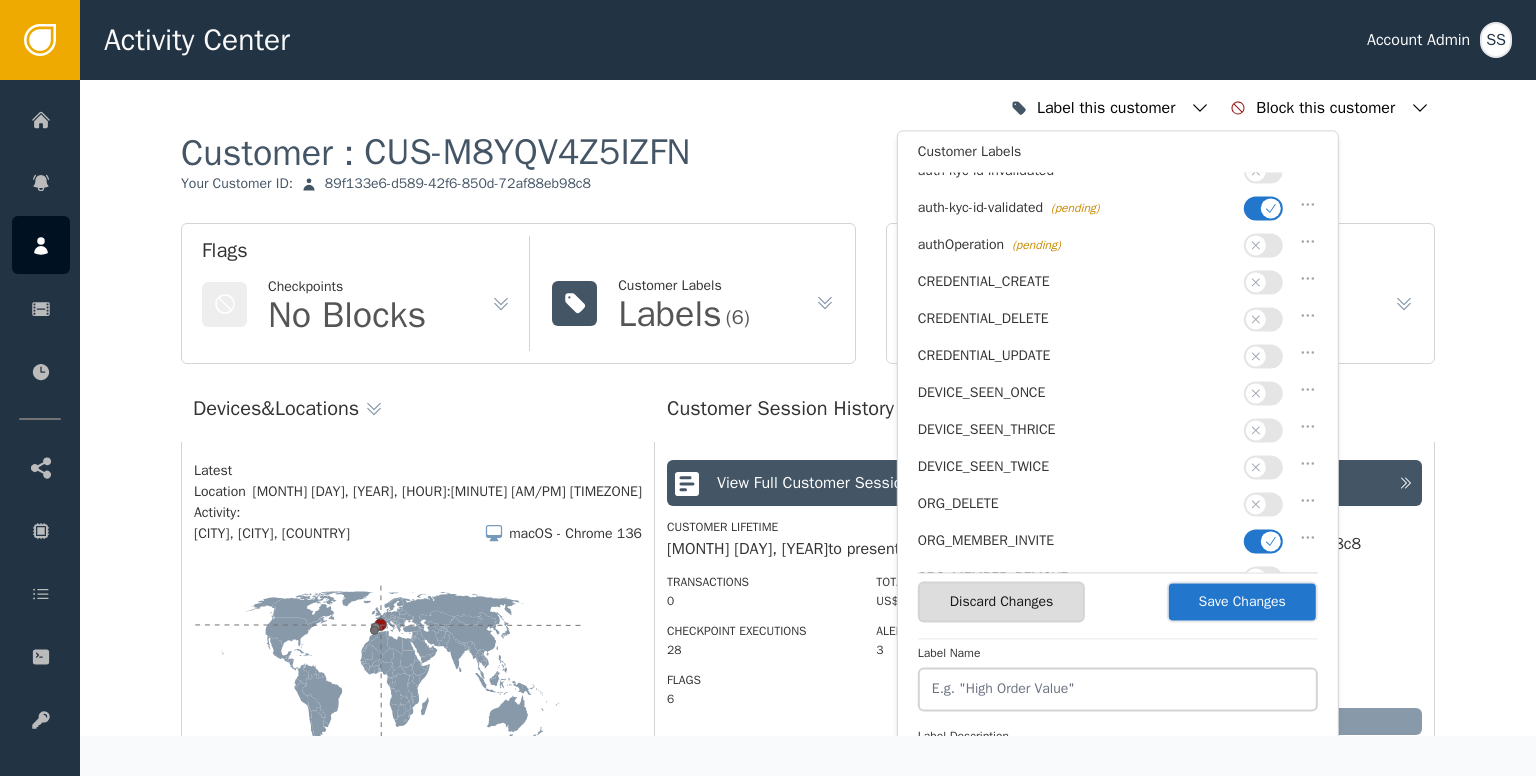 scroll, scrollTop: 400, scrollLeft: 0, axis: vertical 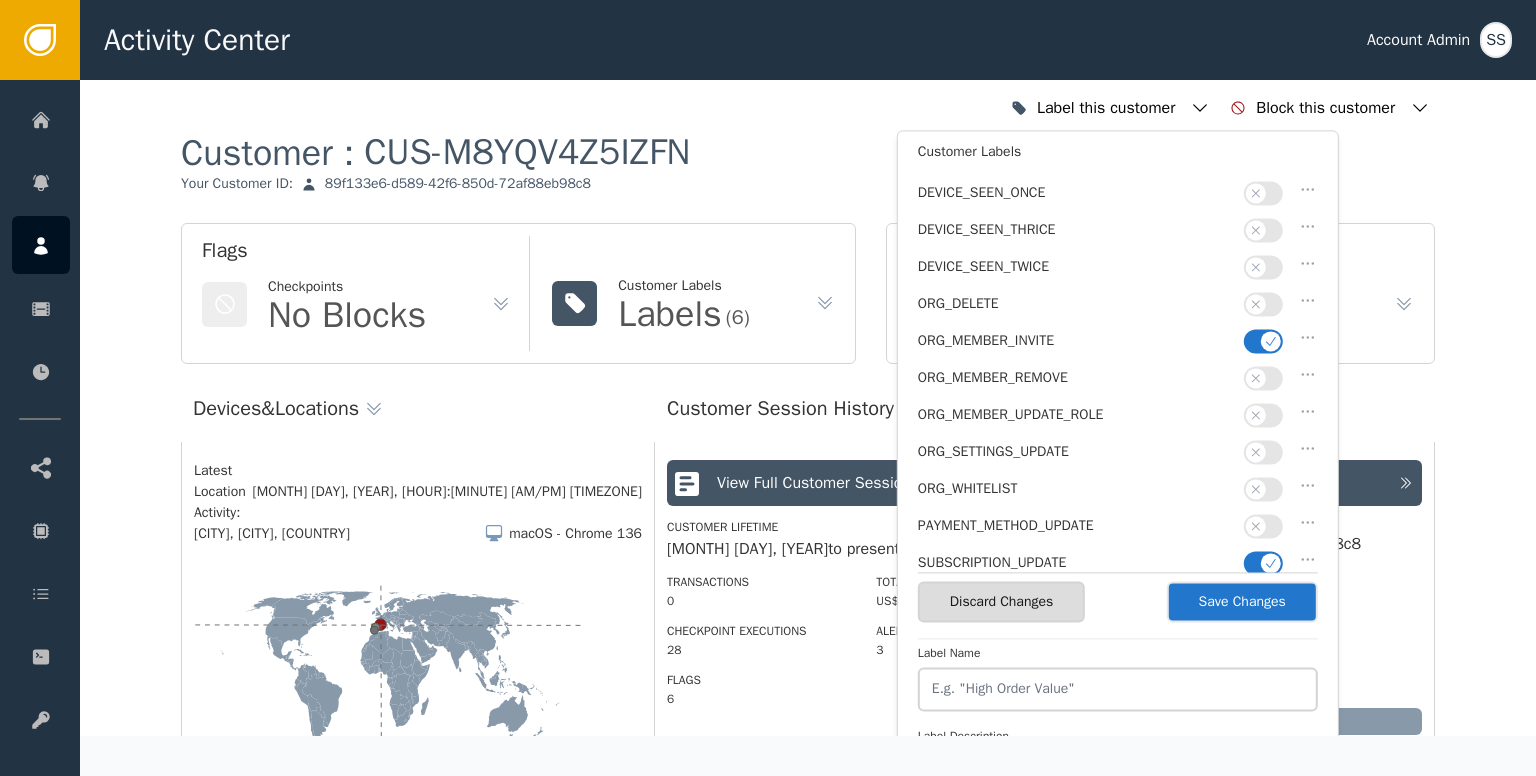 click at bounding box center (1271, 341) 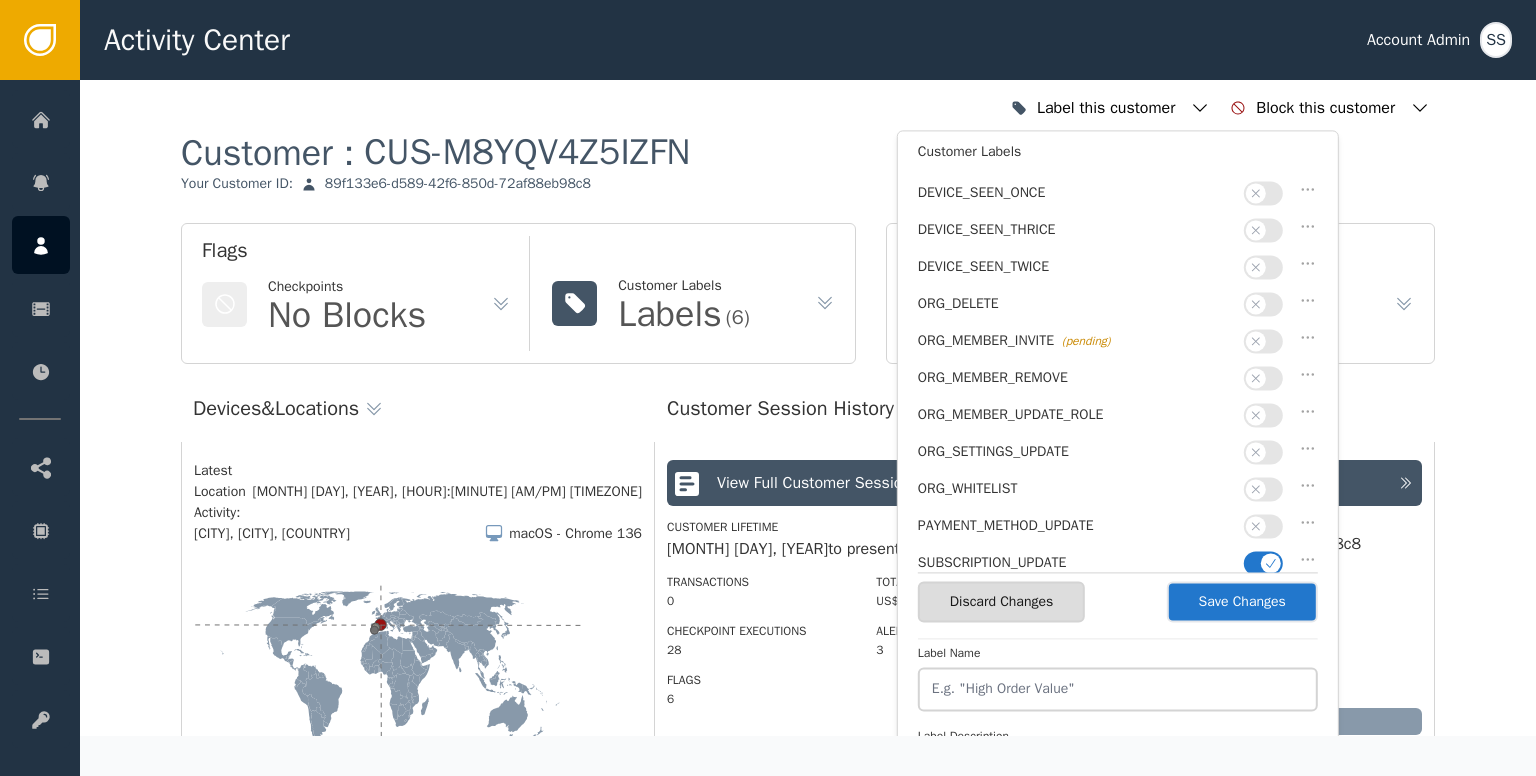 click at bounding box center (1256, 341) 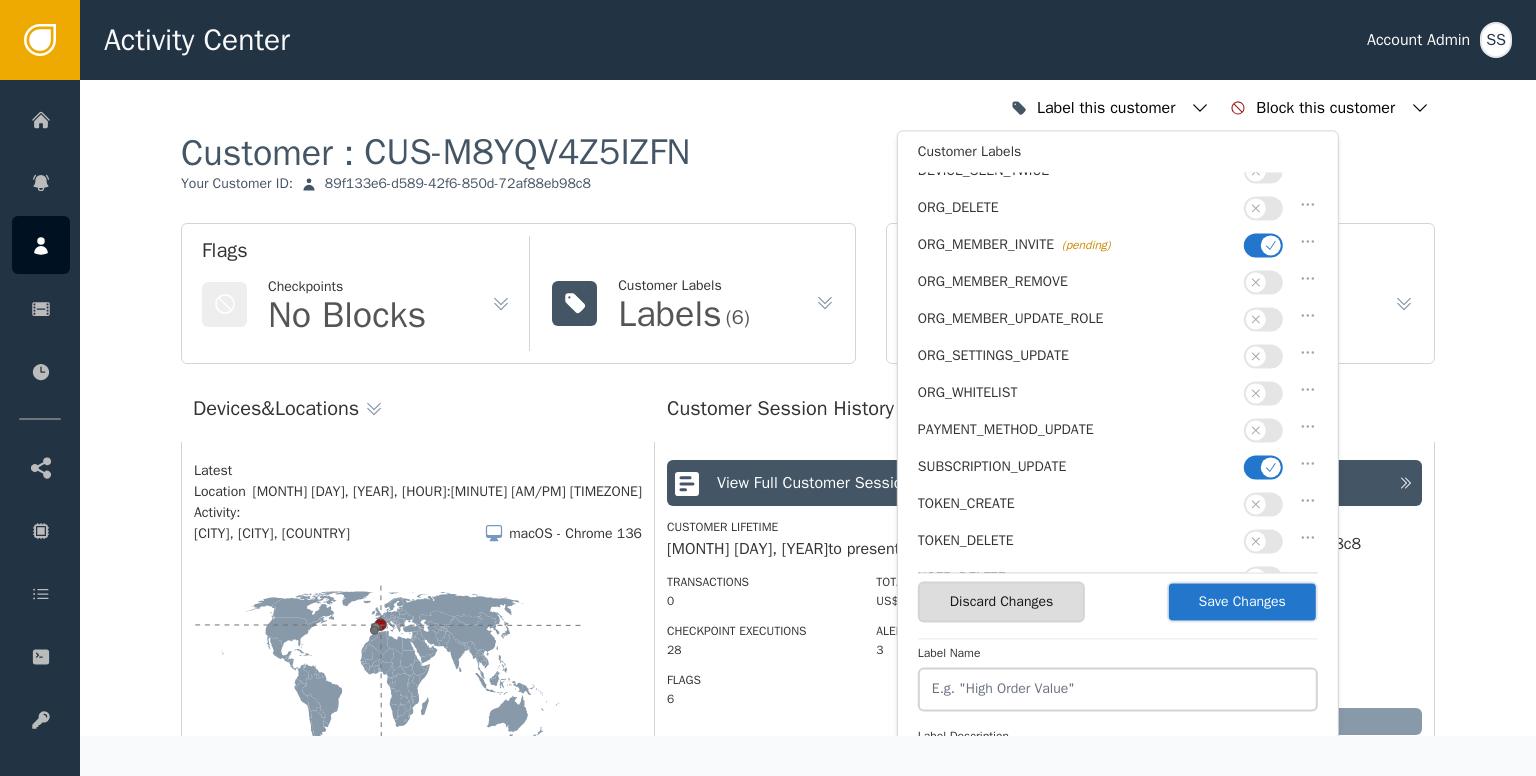 scroll, scrollTop: 500, scrollLeft: 0, axis: vertical 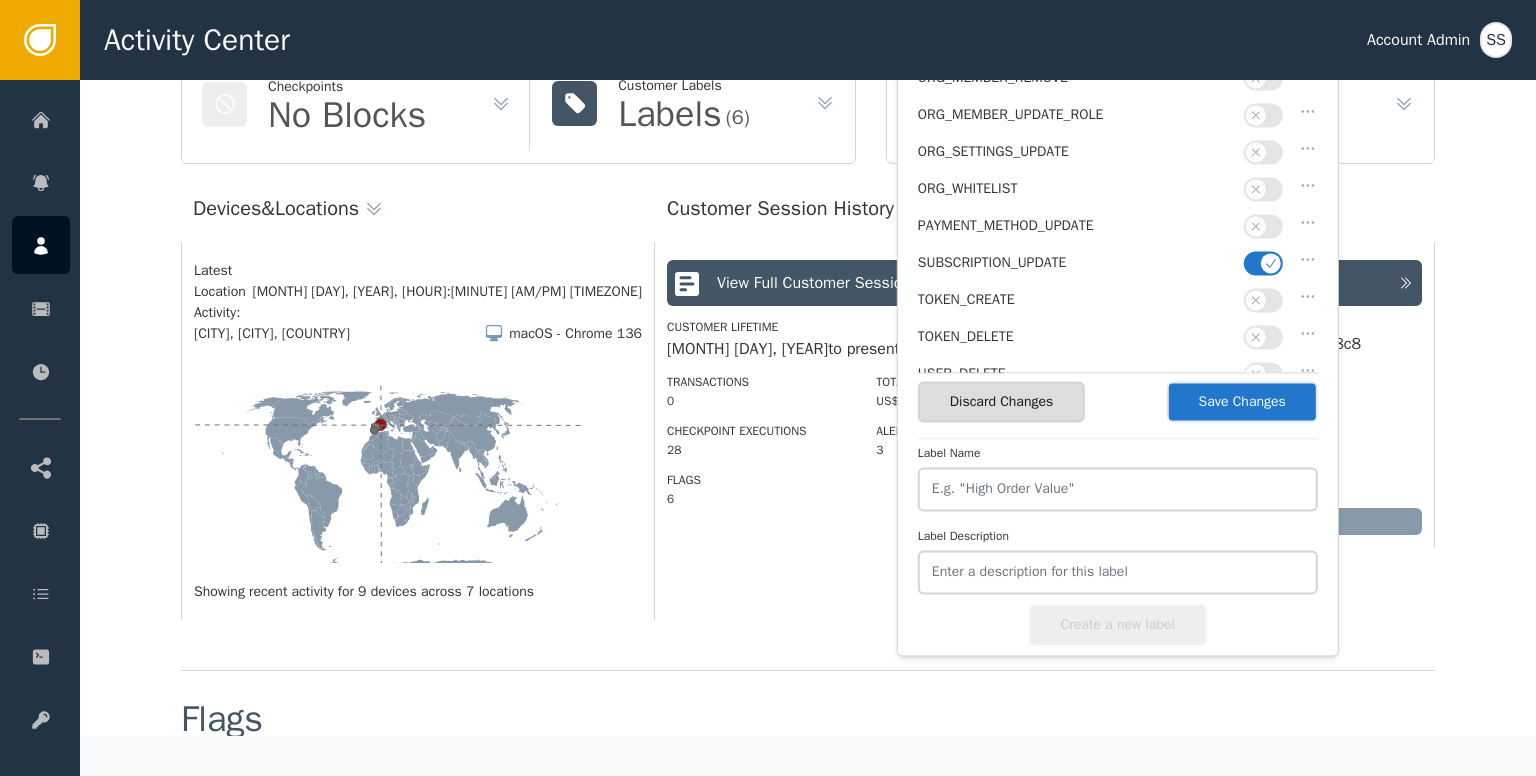 click on "Save Changes" at bounding box center [1242, 401] 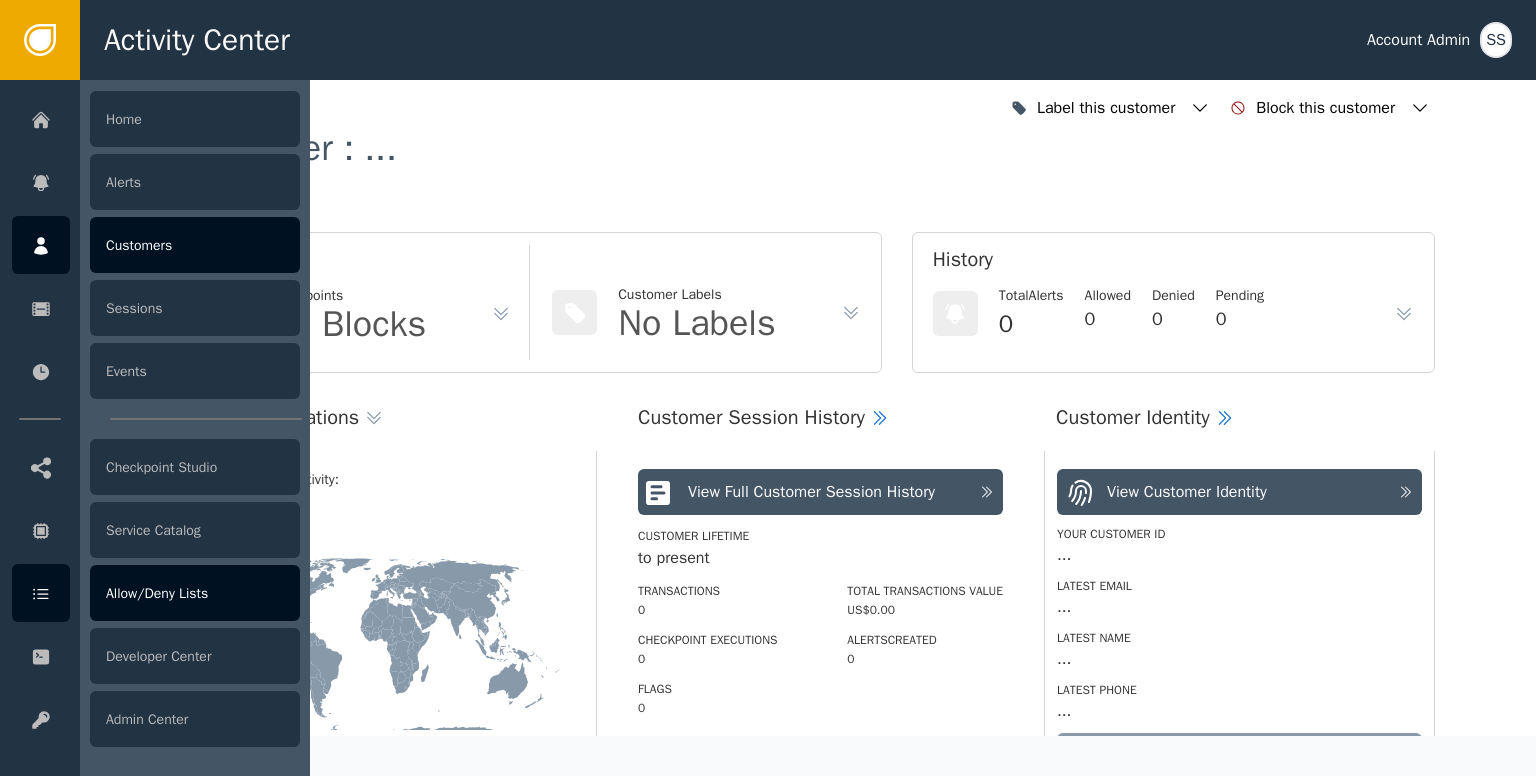 click at bounding box center (41, 594) 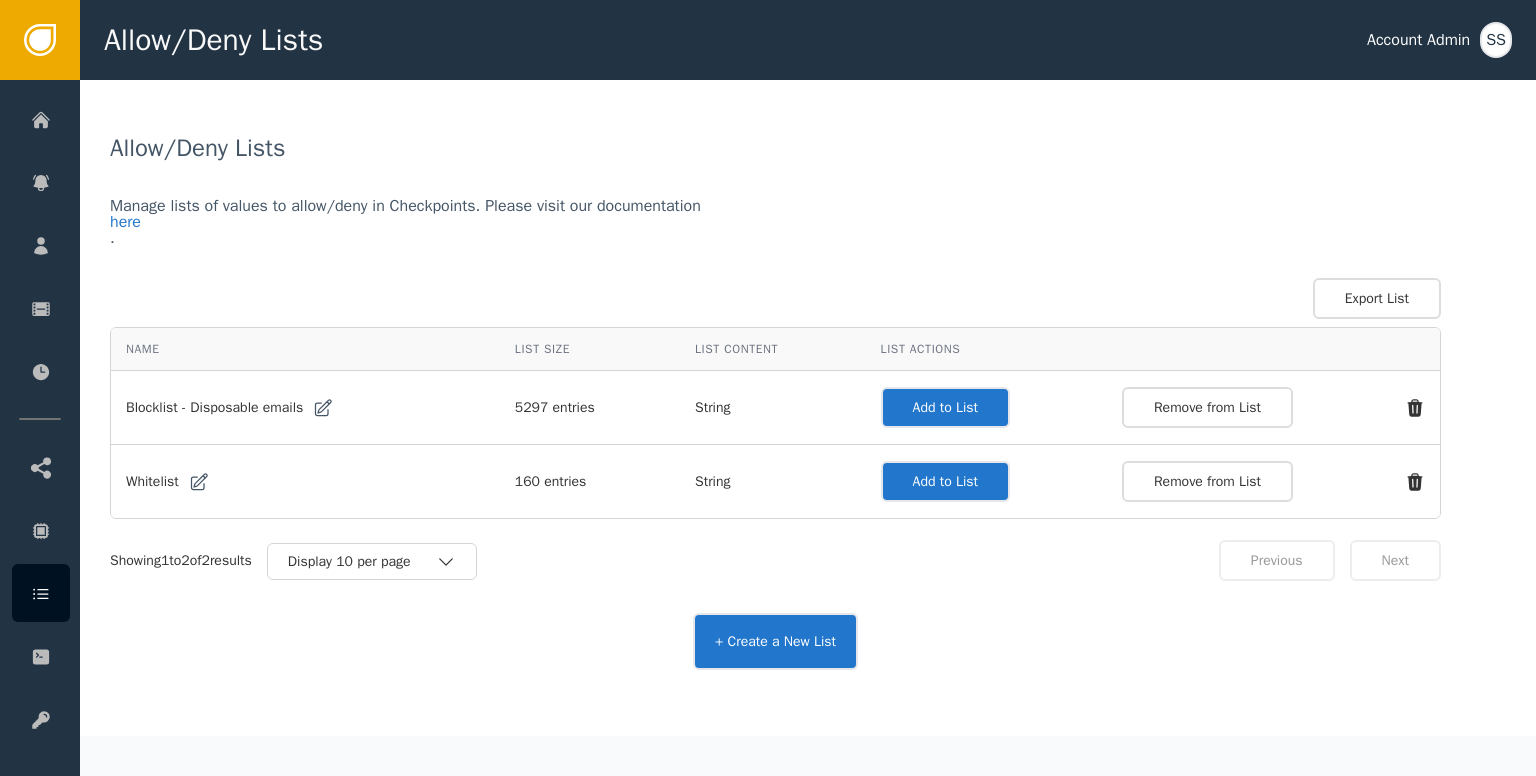 click on "Add to List" at bounding box center [945, 407] 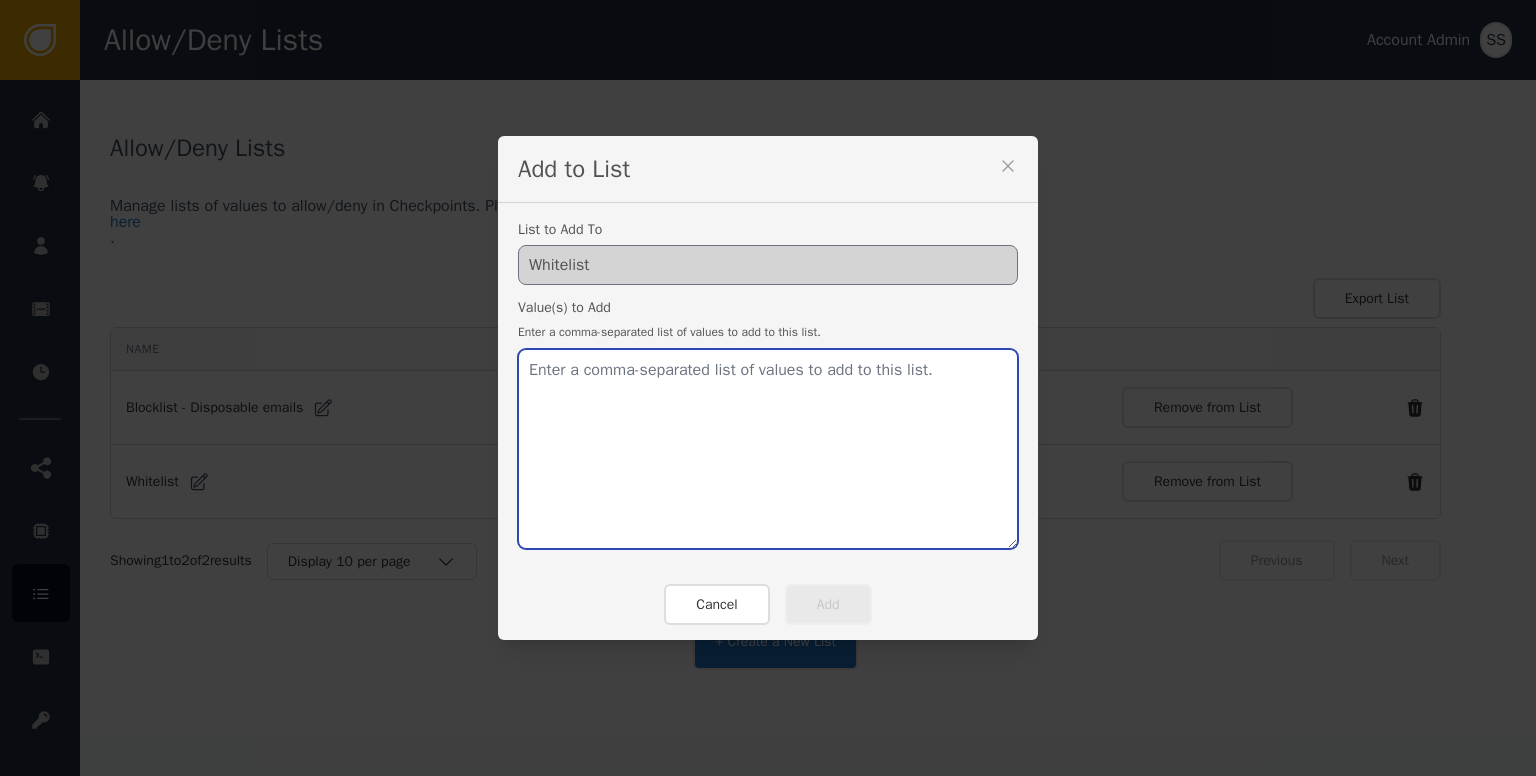 click at bounding box center [768, 449] 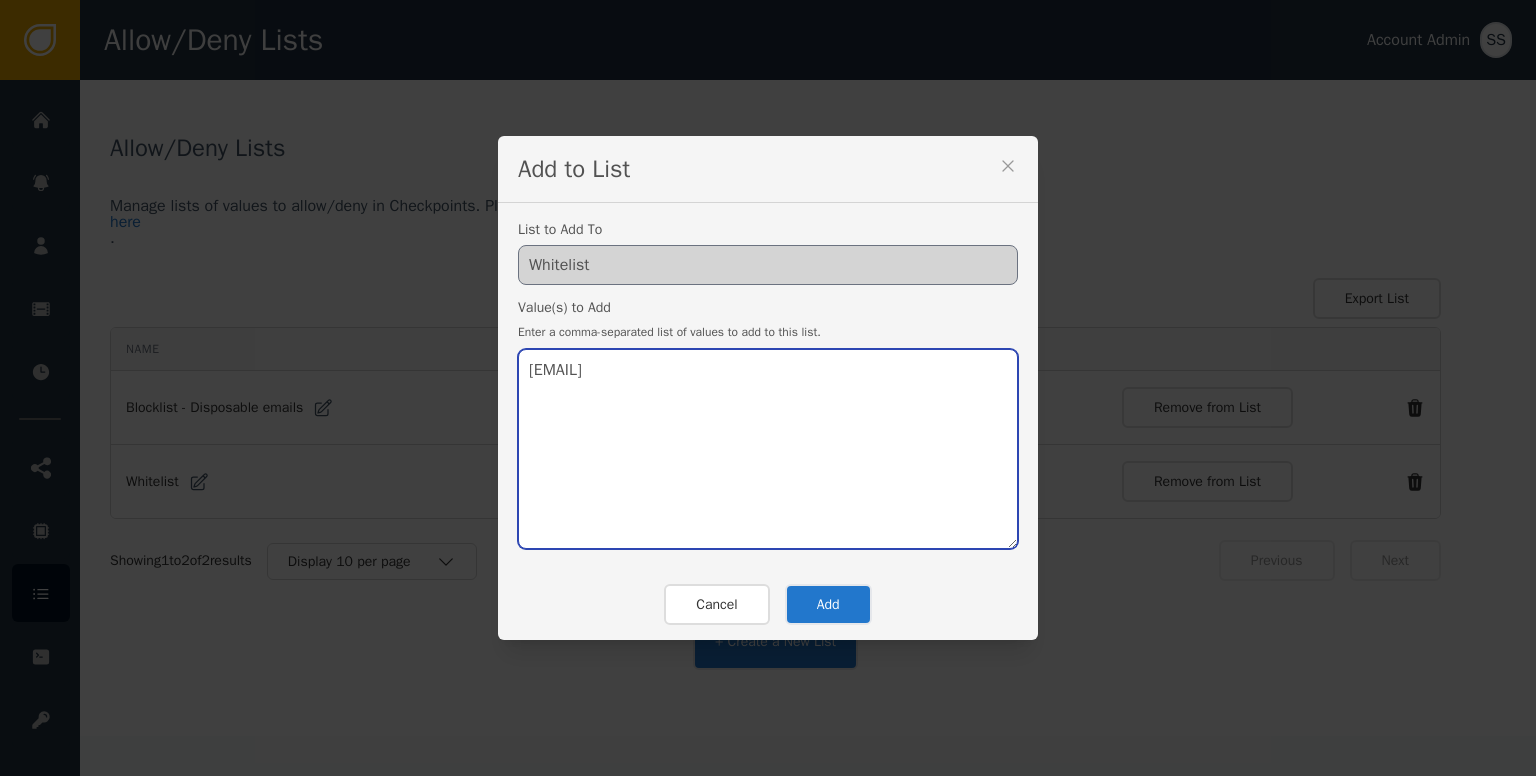type on "[EMAIL]" 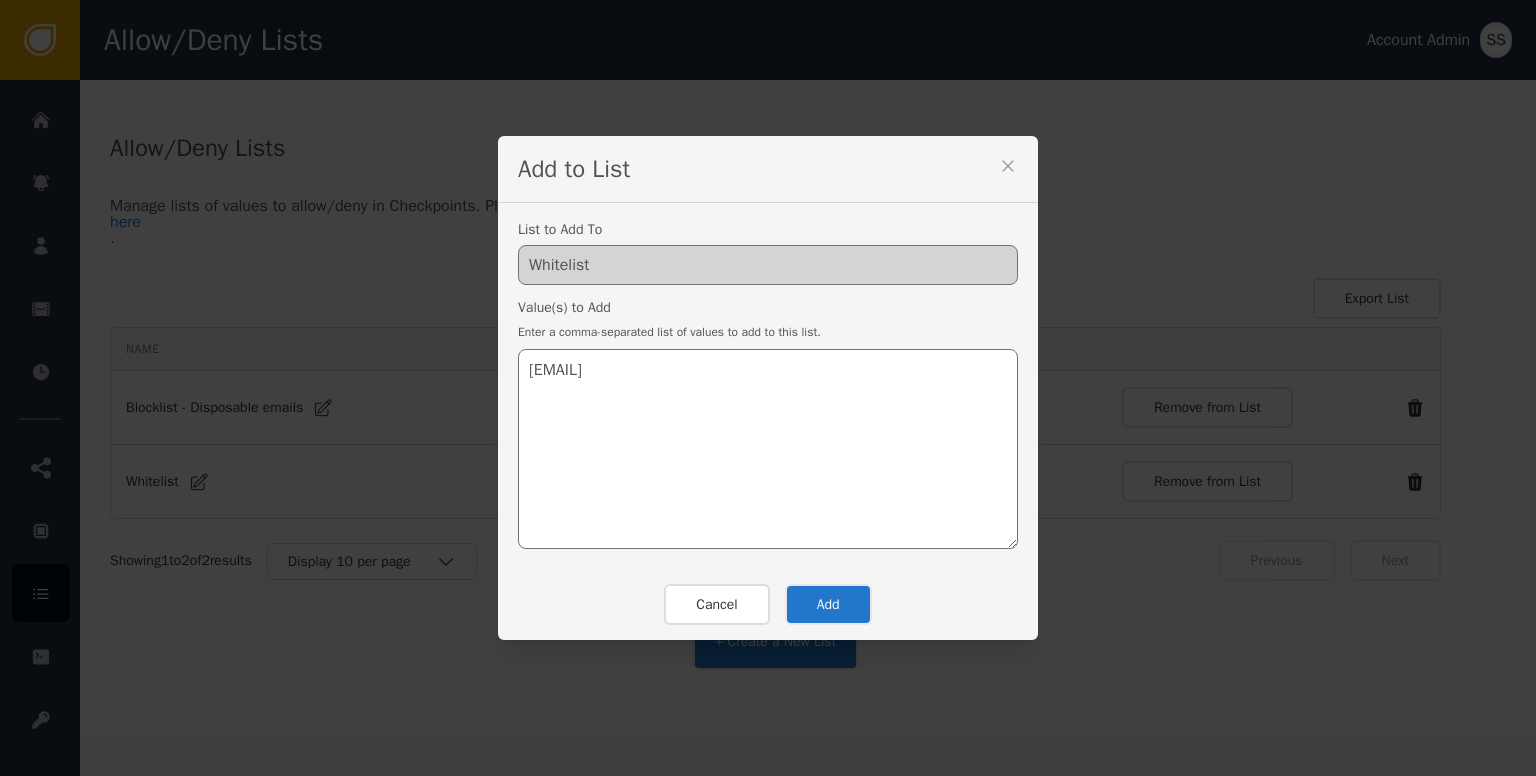 click on "Add" at bounding box center (828, 604) 